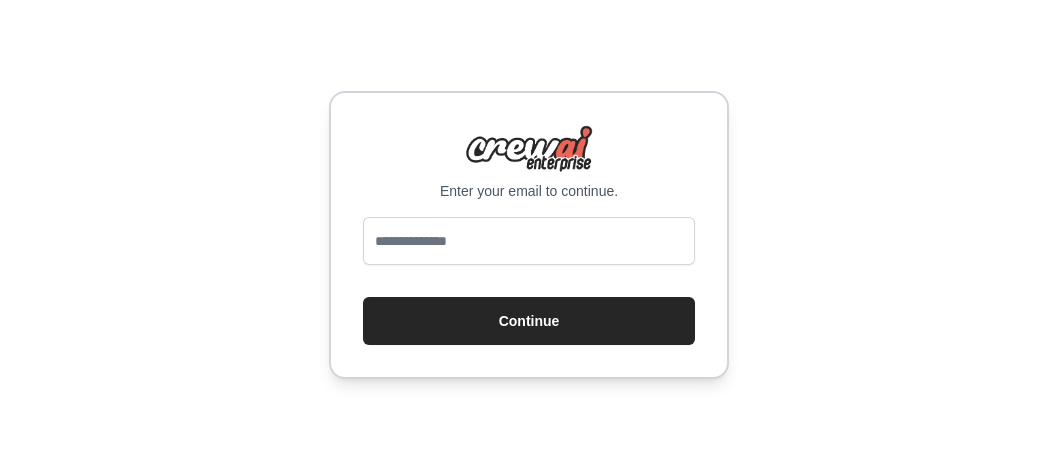 scroll, scrollTop: 0, scrollLeft: 0, axis: both 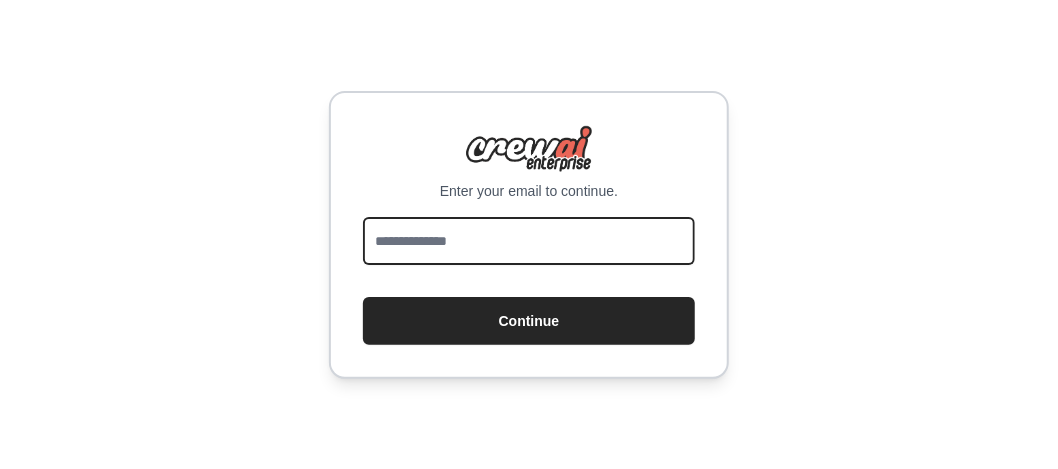 click at bounding box center [529, 241] 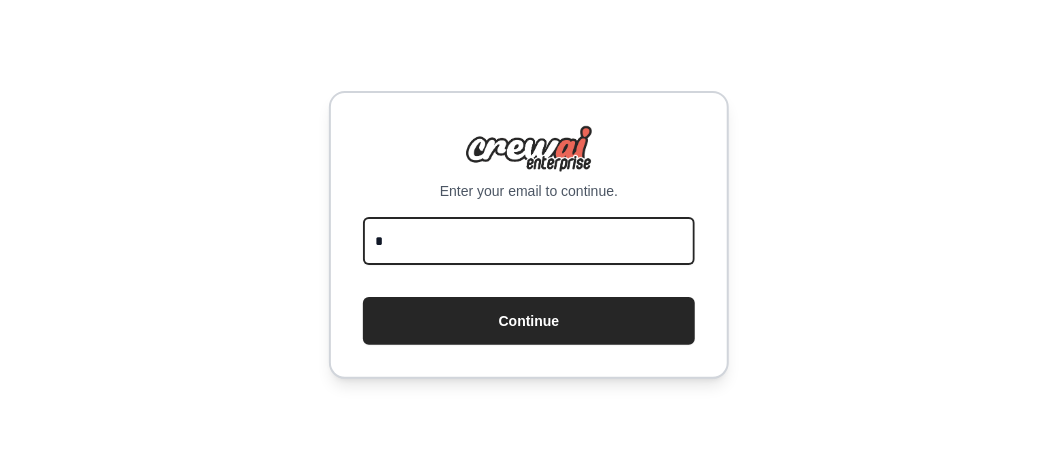 type on "**********" 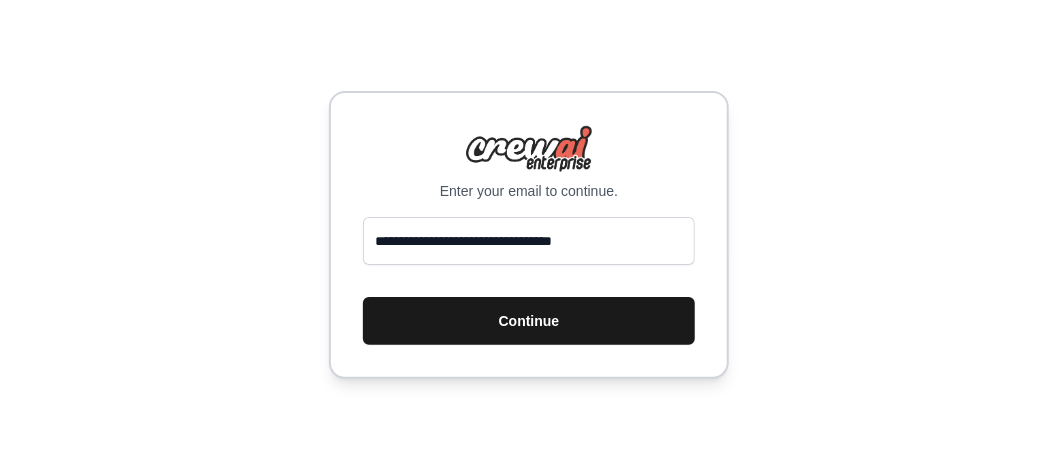 click on "Continue" at bounding box center [529, 321] 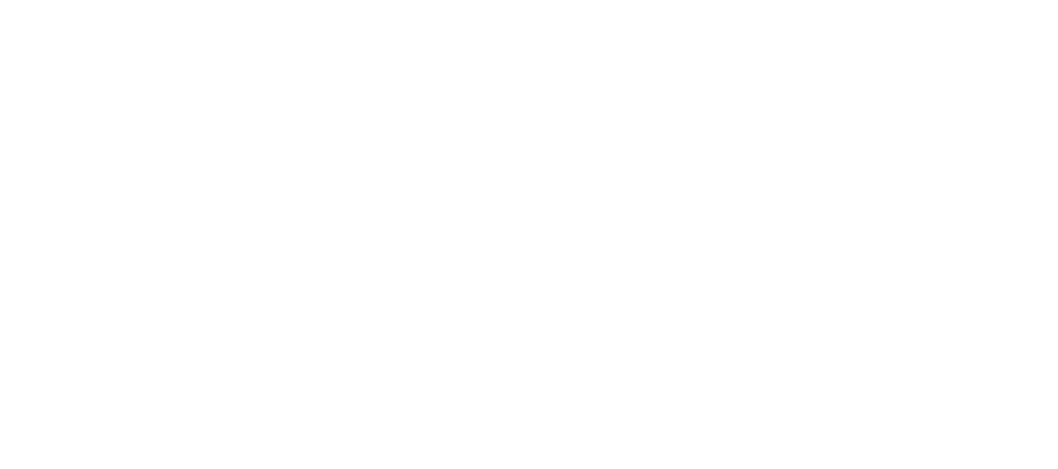 scroll, scrollTop: 0, scrollLeft: 0, axis: both 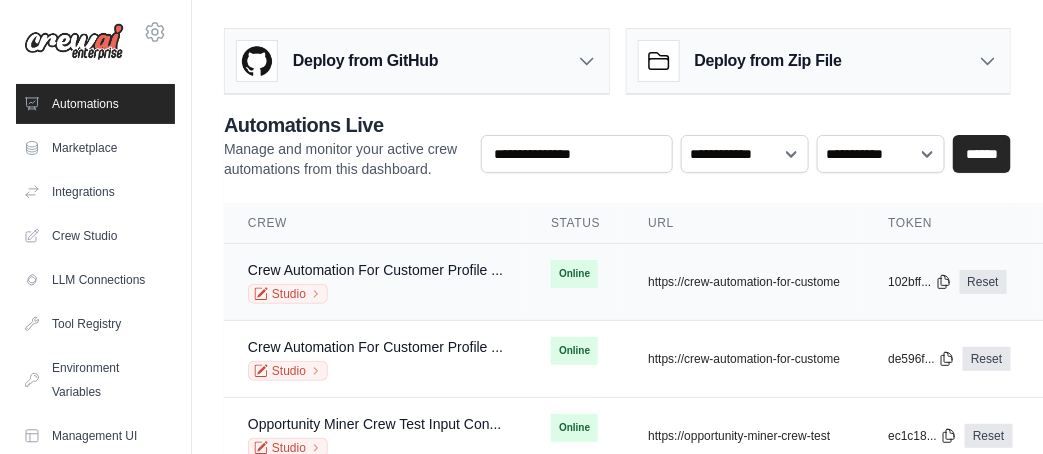 click on "Crew Automation For Customer Profile ...
Studio" at bounding box center [375, 282] 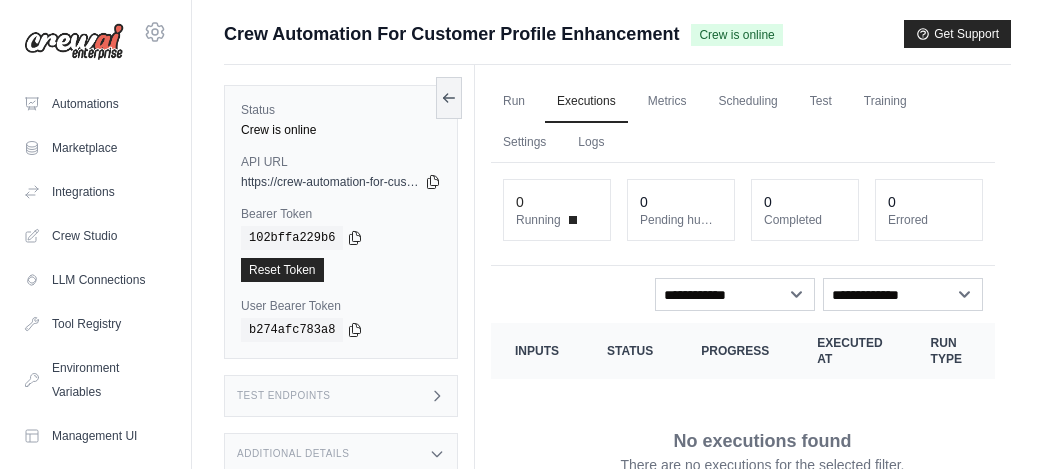 scroll, scrollTop: 0, scrollLeft: 0, axis: both 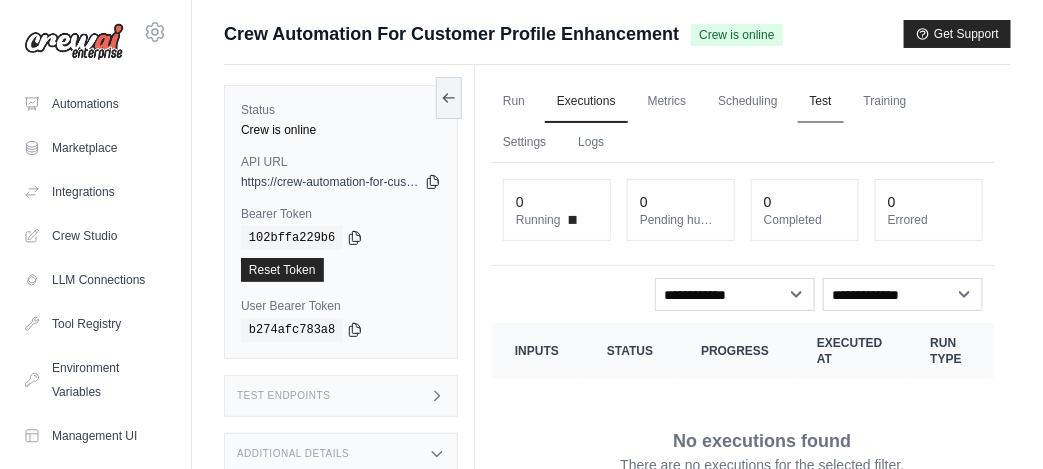 click on "Test" at bounding box center [821, 102] 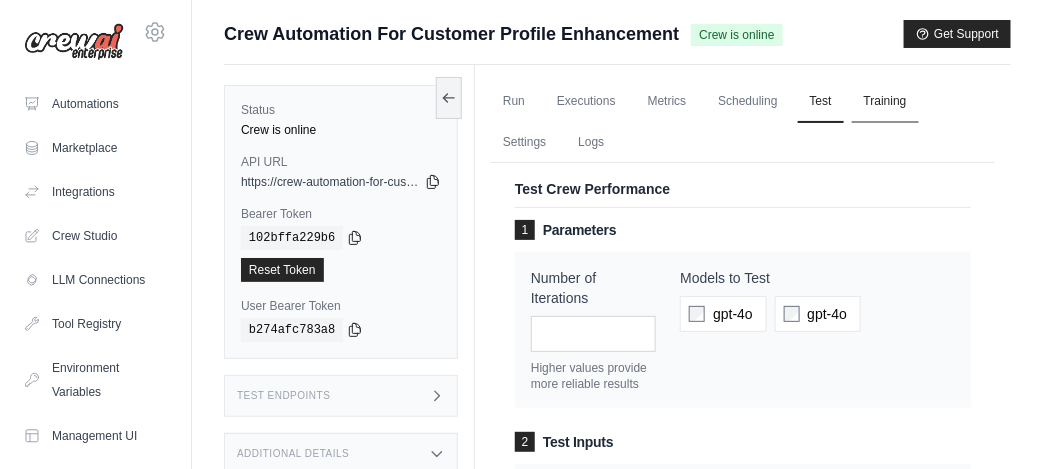 click on "Training" at bounding box center [885, 102] 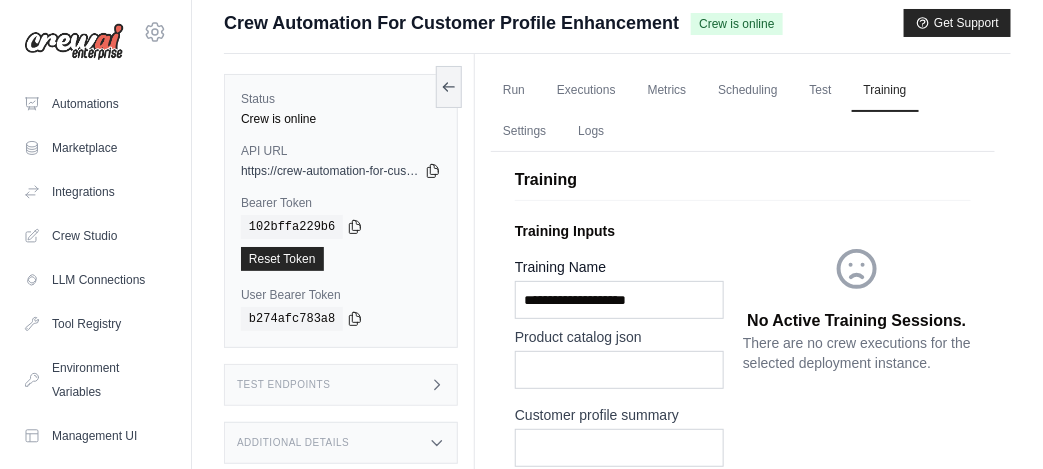 scroll, scrollTop: 0, scrollLeft: 0, axis: both 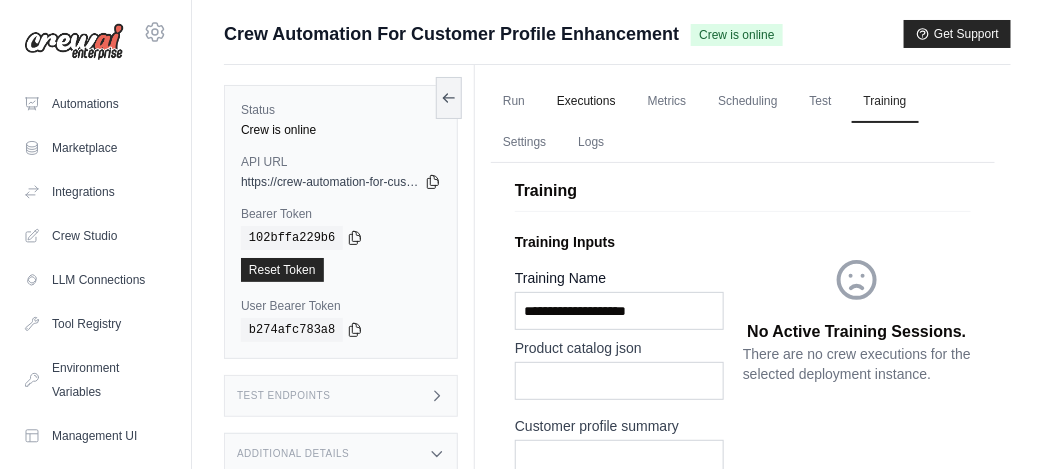 click on "Executions" at bounding box center (586, 102) 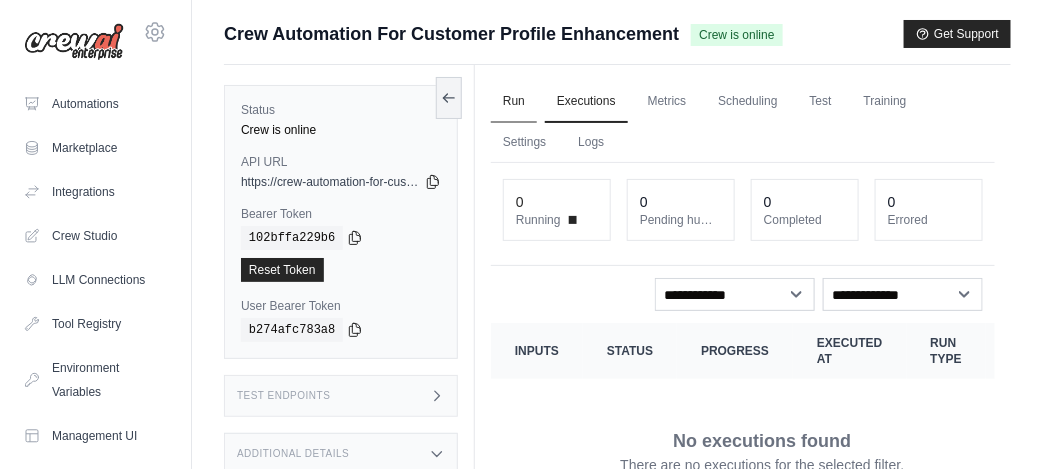 click on "Run" at bounding box center [514, 102] 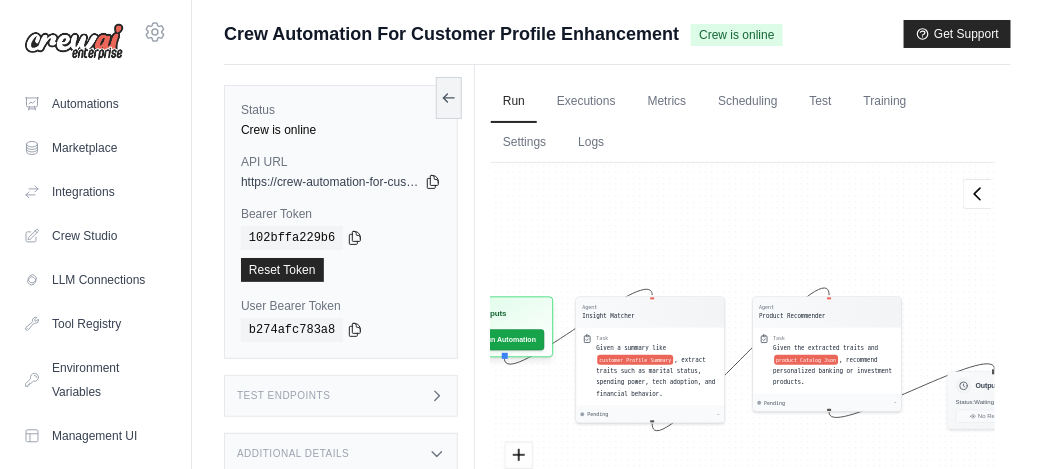 drag, startPoint x: 595, startPoint y: 318, endPoint x: 458, endPoint y: 248, distance: 153.84732 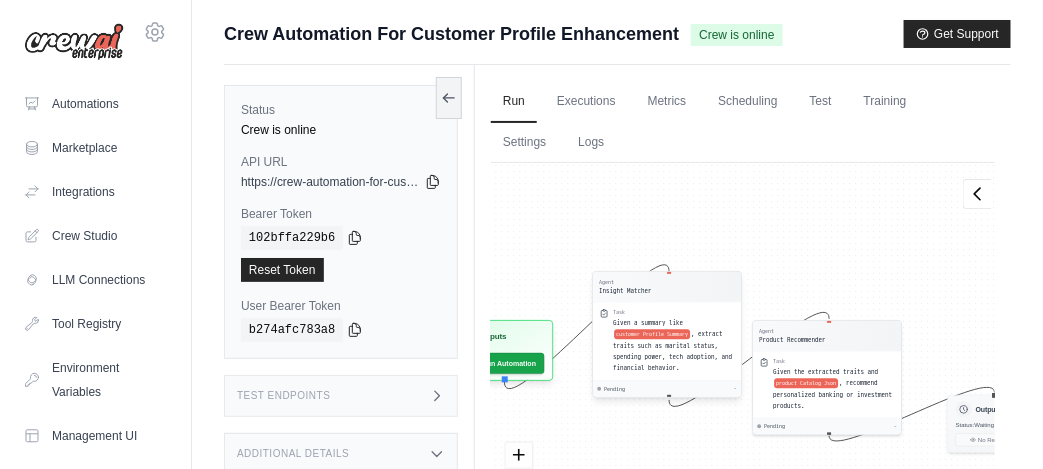 drag, startPoint x: 595, startPoint y: 294, endPoint x: 685, endPoint y: 304, distance: 90.55385 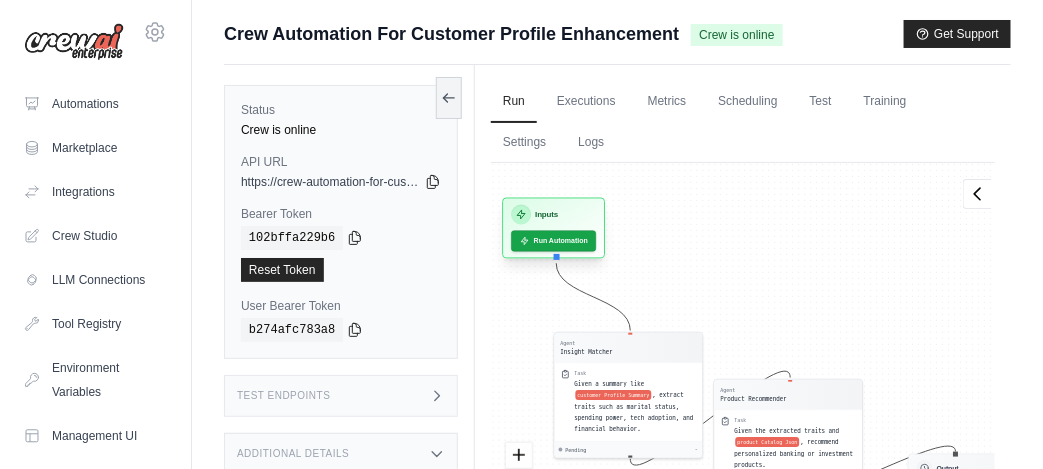 drag, startPoint x: 521, startPoint y: 339, endPoint x: 581, endPoint y: 209, distance: 143.1782 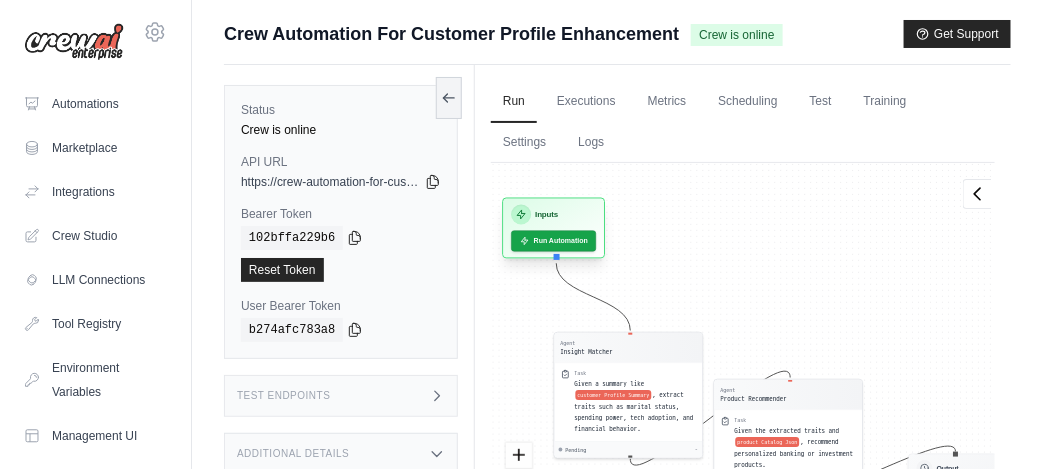 click on "Inputs" at bounding box center (553, 215) 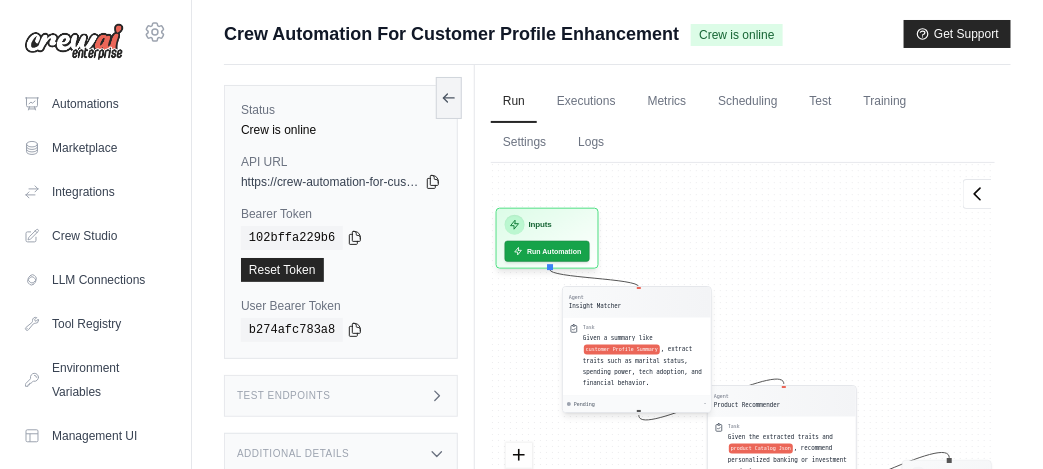 drag, startPoint x: 592, startPoint y: 358, endPoint x: 610, endPoint y: 305, distance: 55.97321 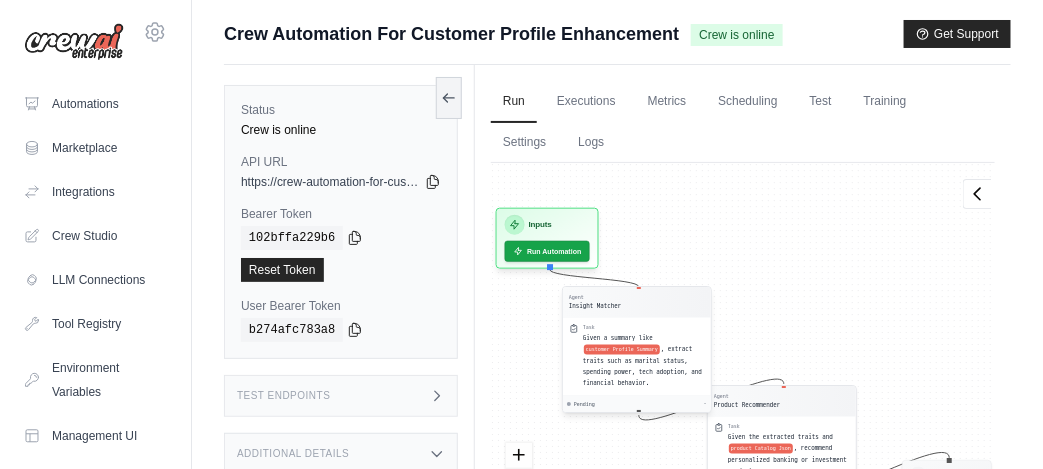 click on "Insight Matcher" at bounding box center (595, 306) 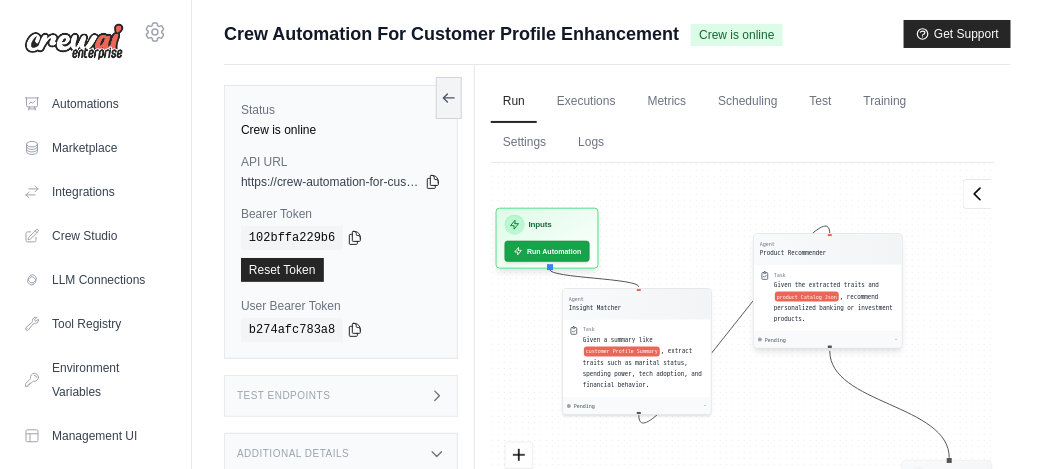 drag, startPoint x: 744, startPoint y: 438, endPoint x: 790, endPoint y: 287, distance: 157.8512 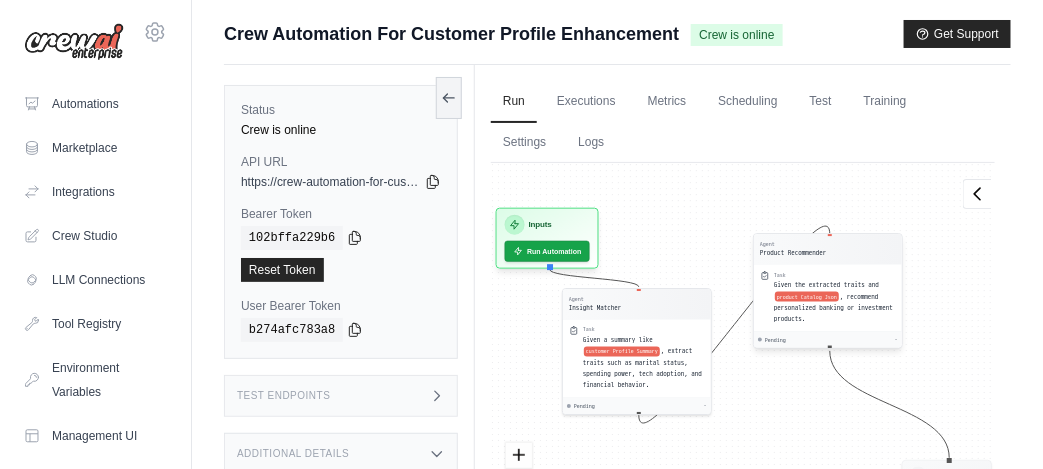 click on "Given the extracted traits and  product Catalog Json , recommend personalized banking or investment products." at bounding box center (835, 303) 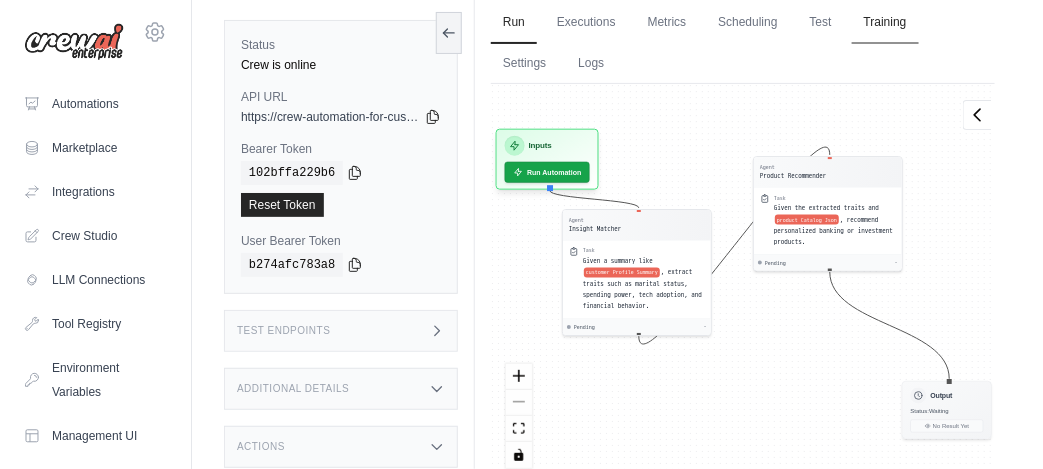 scroll, scrollTop: 82, scrollLeft: 0, axis: vertical 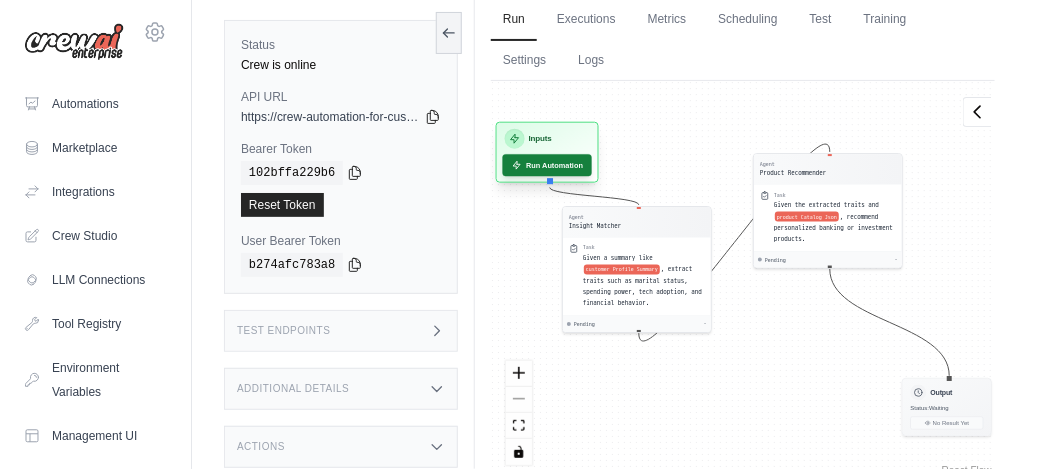 click on "Run Automation" at bounding box center [547, 165] 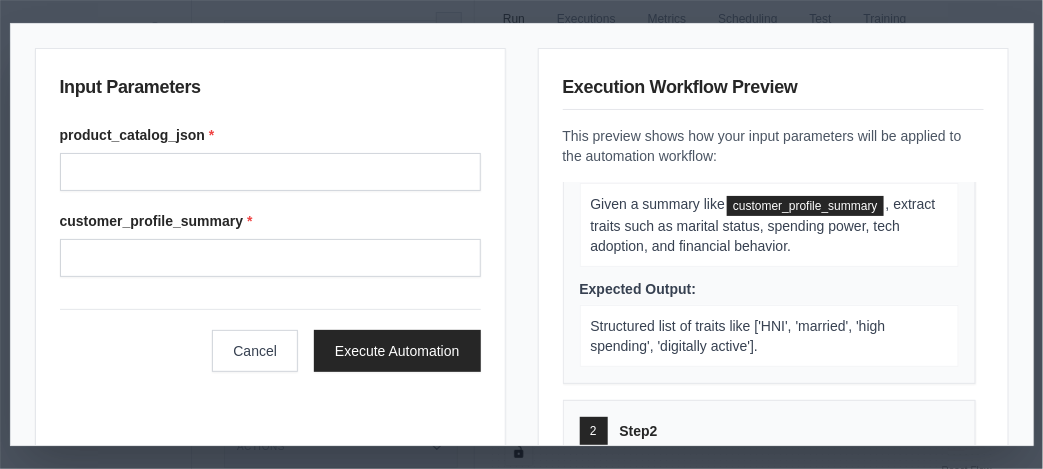 scroll, scrollTop: 126, scrollLeft: 0, axis: vertical 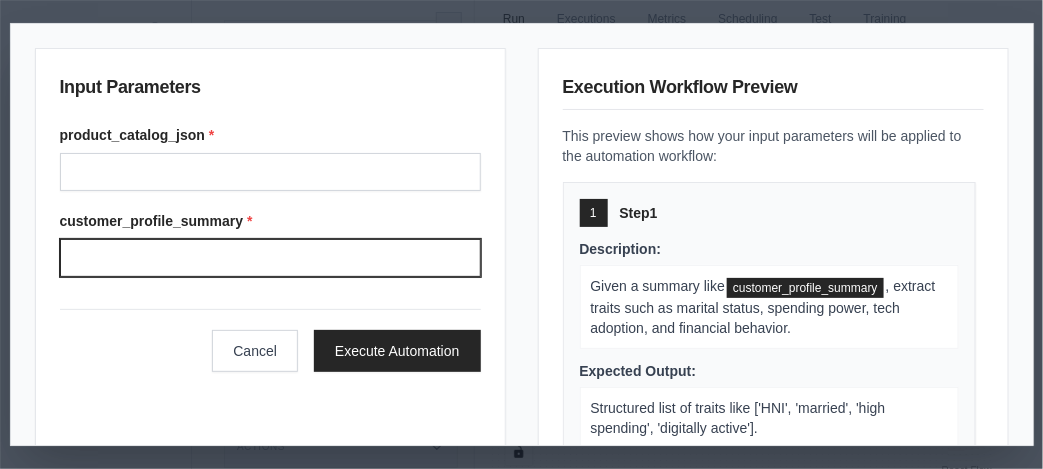 click on "Customer profile summary" at bounding box center [270, 258] 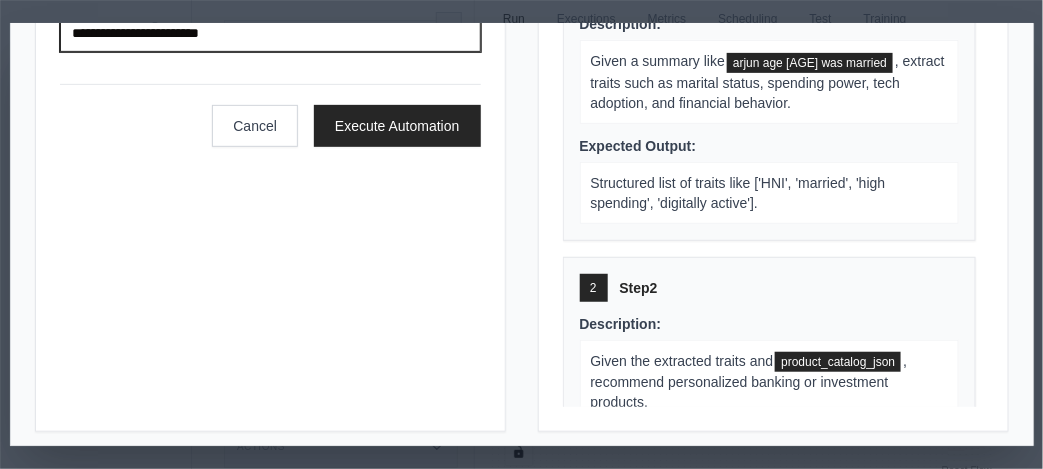 scroll, scrollTop: 234, scrollLeft: 0, axis: vertical 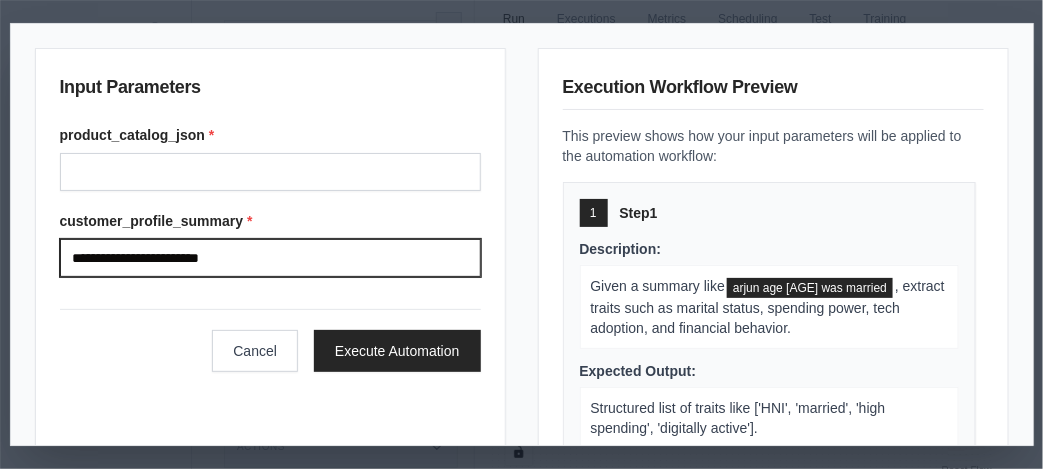 click on "**********" at bounding box center (270, 258) 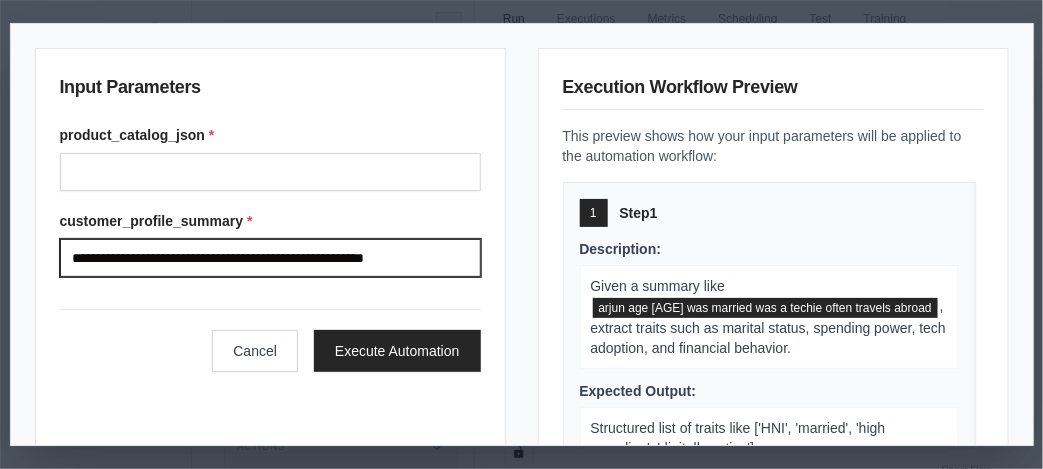 type on "**********" 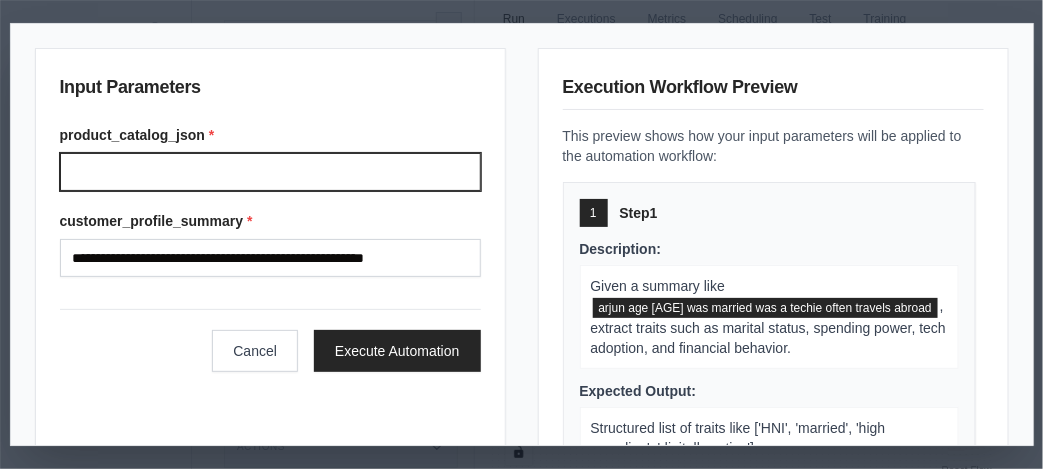 click on "Product catalog json" at bounding box center [270, 172] 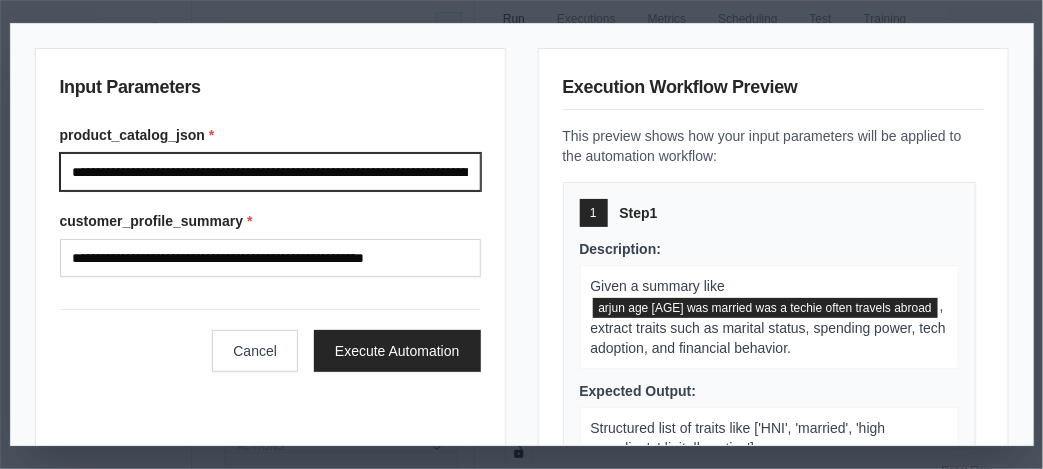scroll, scrollTop: 0, scrollLeft: 30338, axis: horizontal 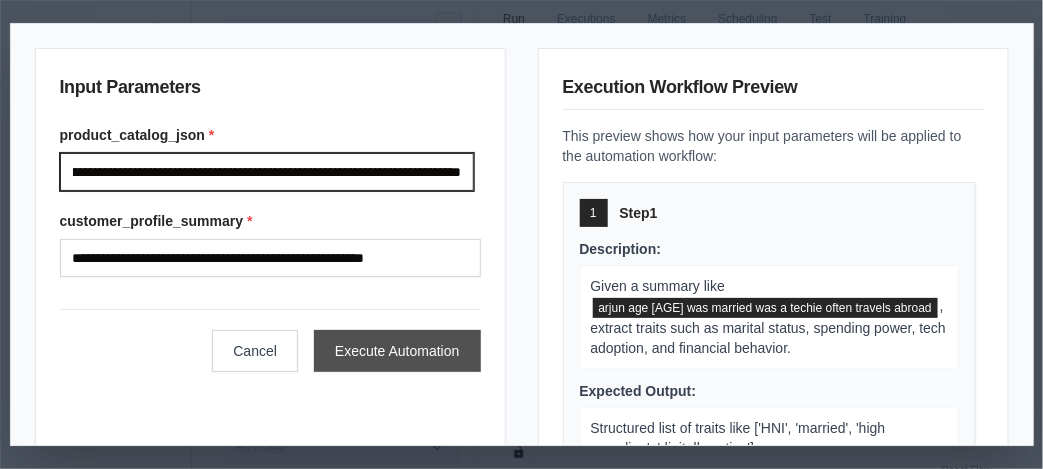 type on "**********" 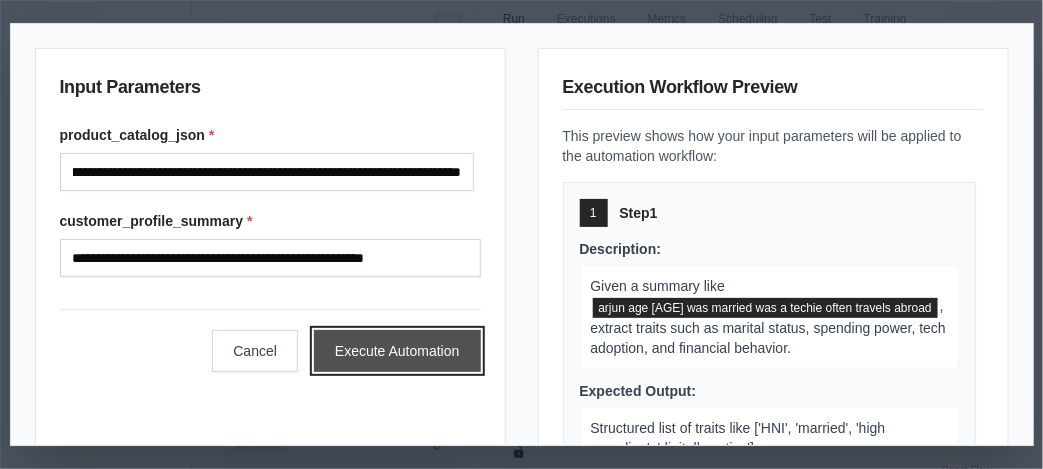 scroll, scrollTop: 0, scrollLeft: 0, axis: both 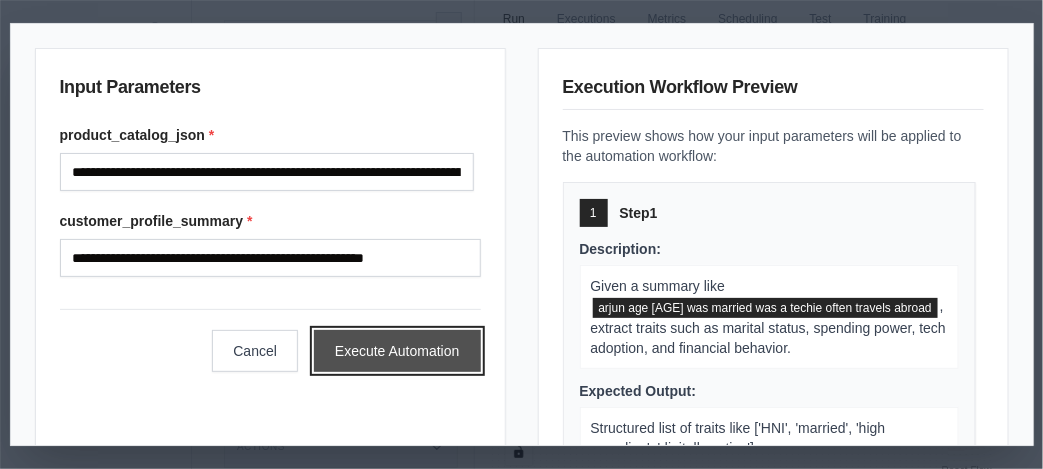 click on "Execute Automation" at bounding box center (397, 351) 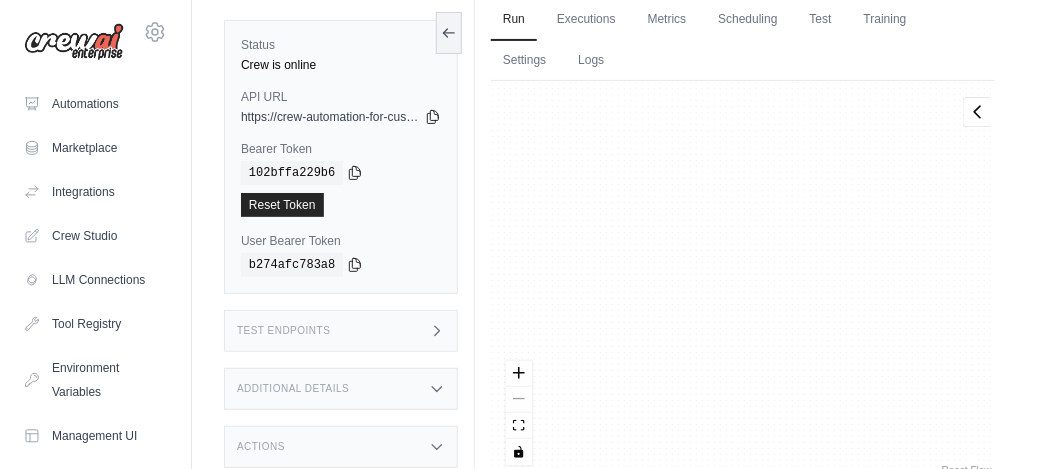 scroll, scrollTop: 83, scrollLeft: 0, axis: vertical 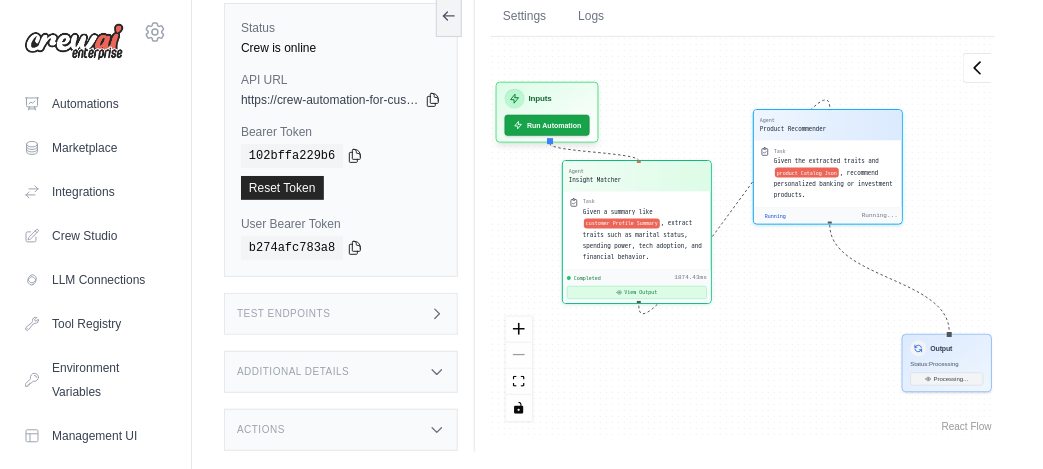 click on "View Output" at bounding box center (637, 292) 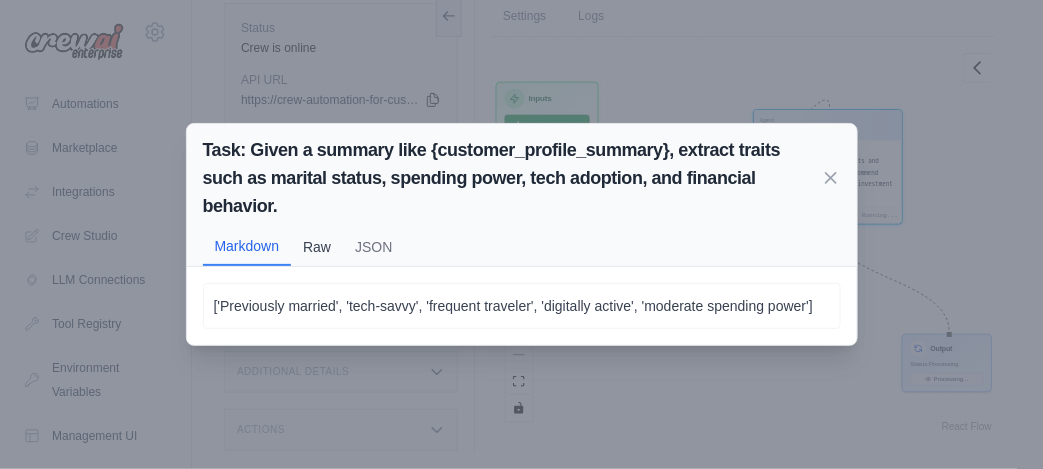 click on "Raw" at bounding box center [317, 247] 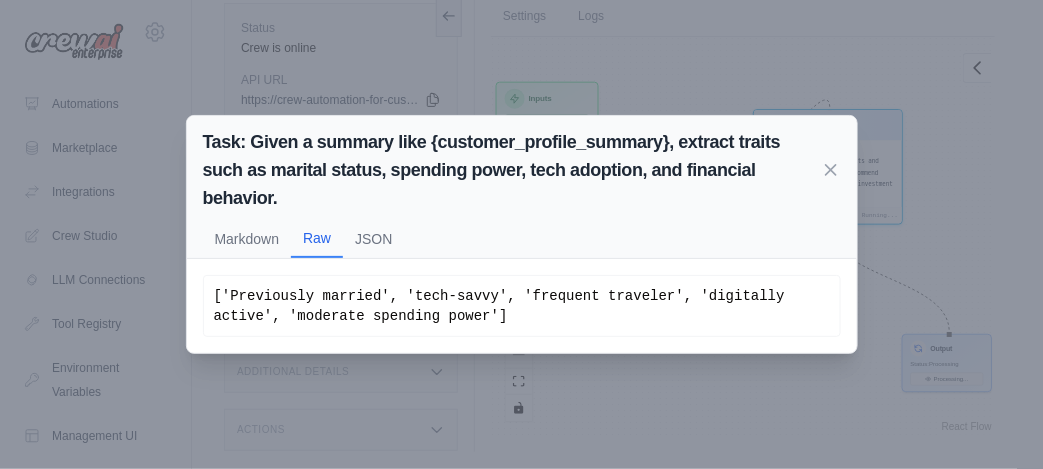 scroll, scrollTop: 4583, scrollLeft: 0, axis: vertical 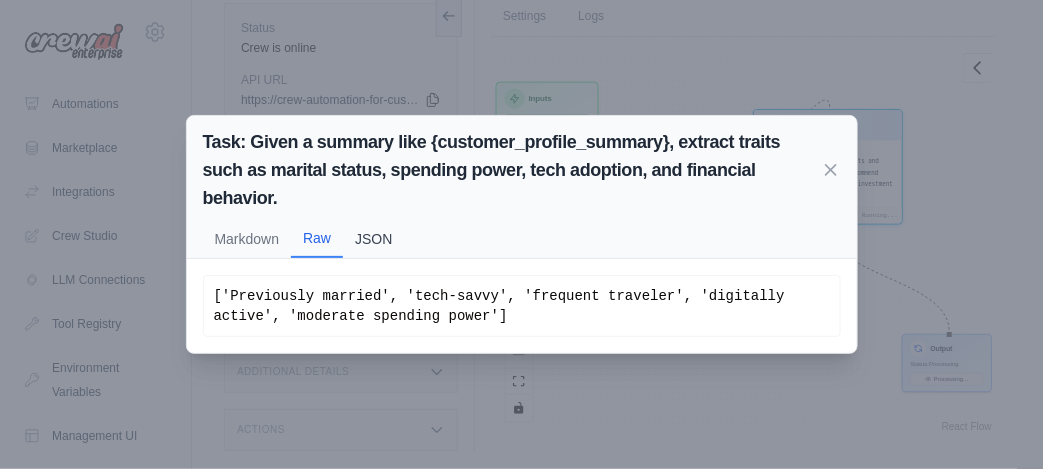 click on "JSON" at bounding box center (373, 239) 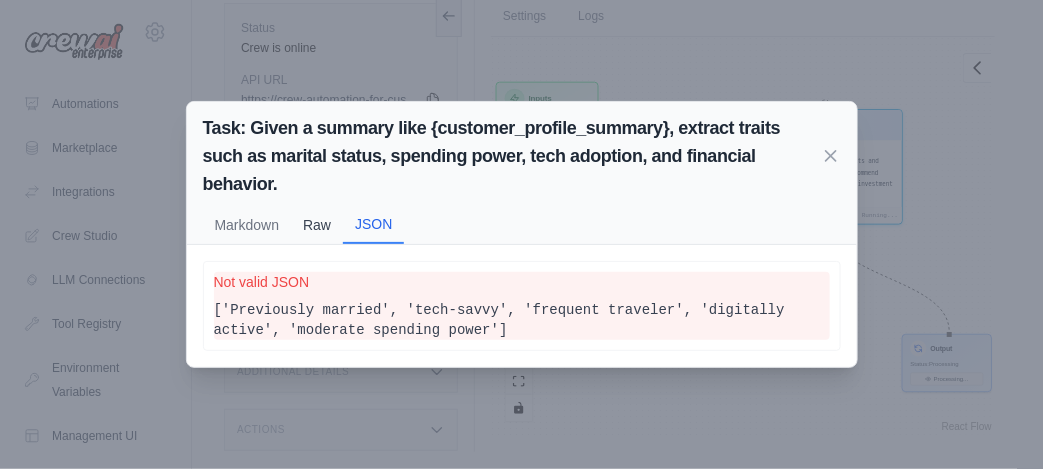scroll, scrollTop: 4703, scrollLeft: 0, axis: vertical 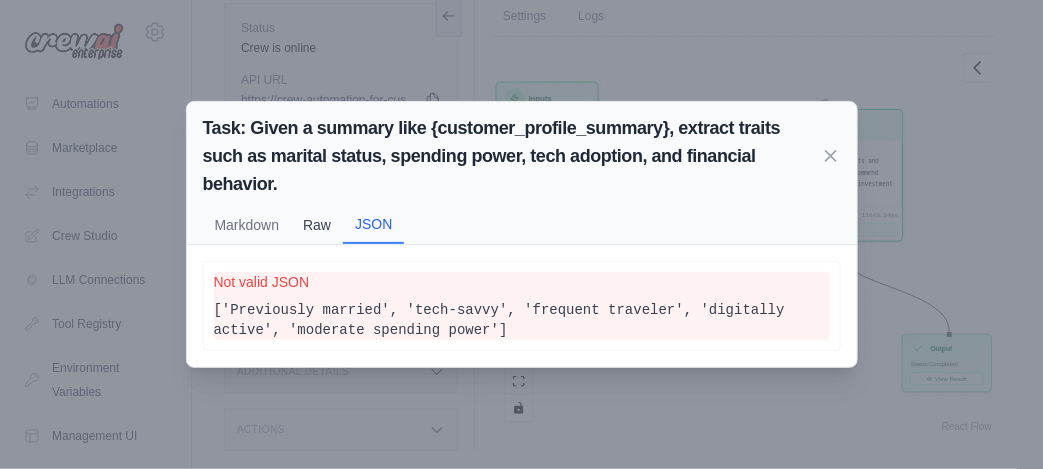 click on "Raw" at bounding box center [317, 225] 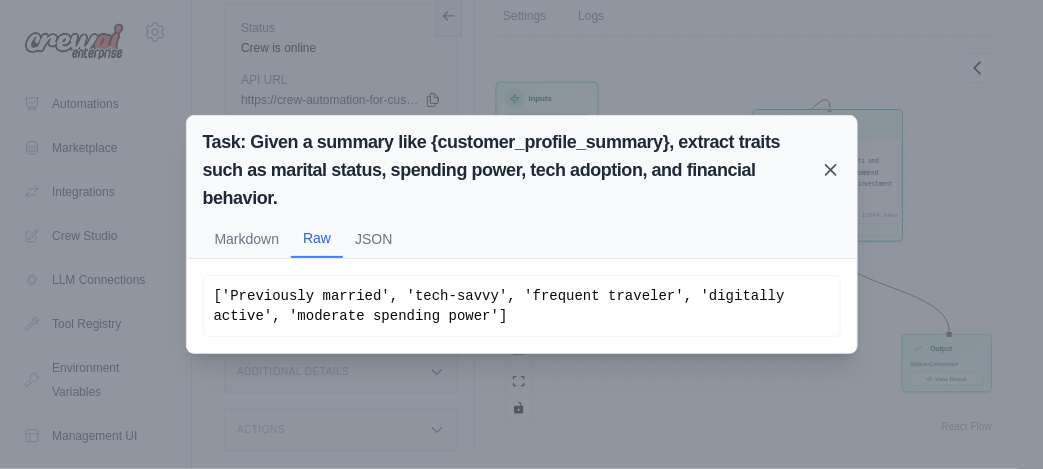 click 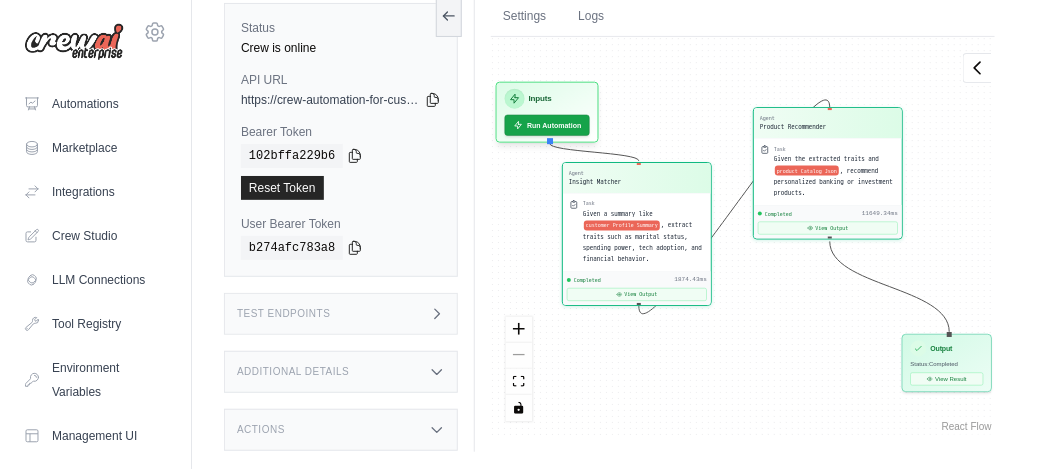 click on "product Catalog Json" at bounding box center (807, 171) 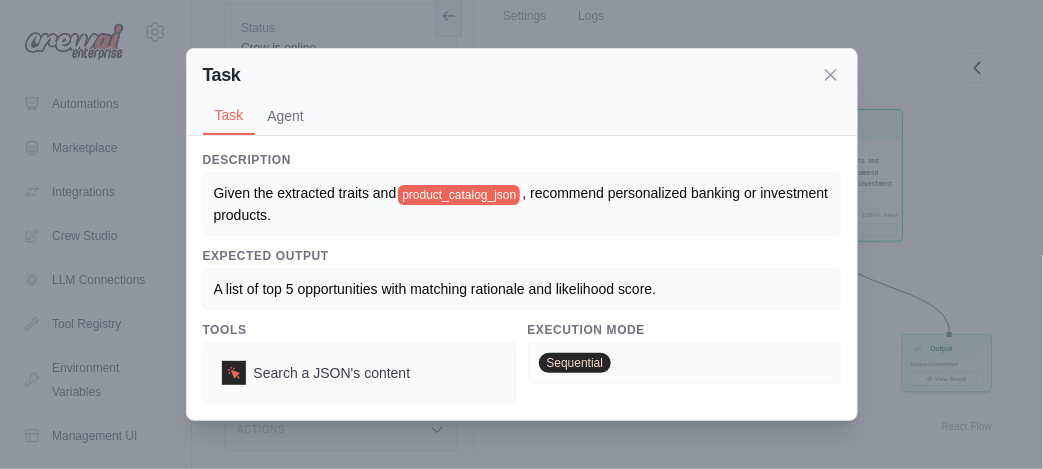 click on "Task" at bounding box center (522, 75) 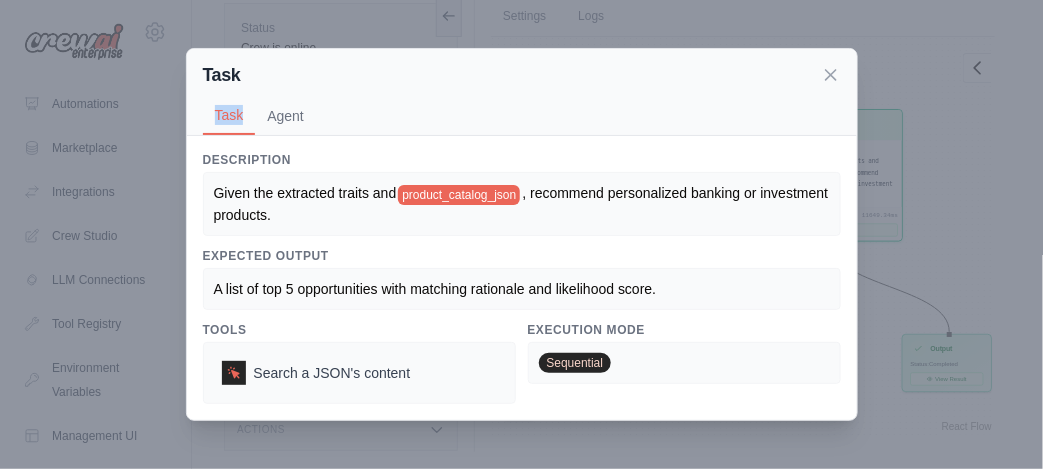 click on "Task" at bounding box center [522, 75] 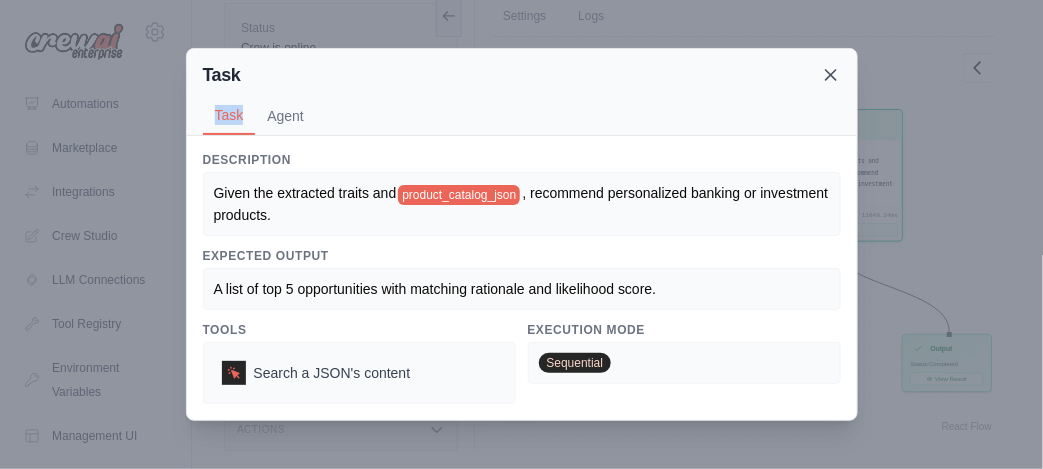 click 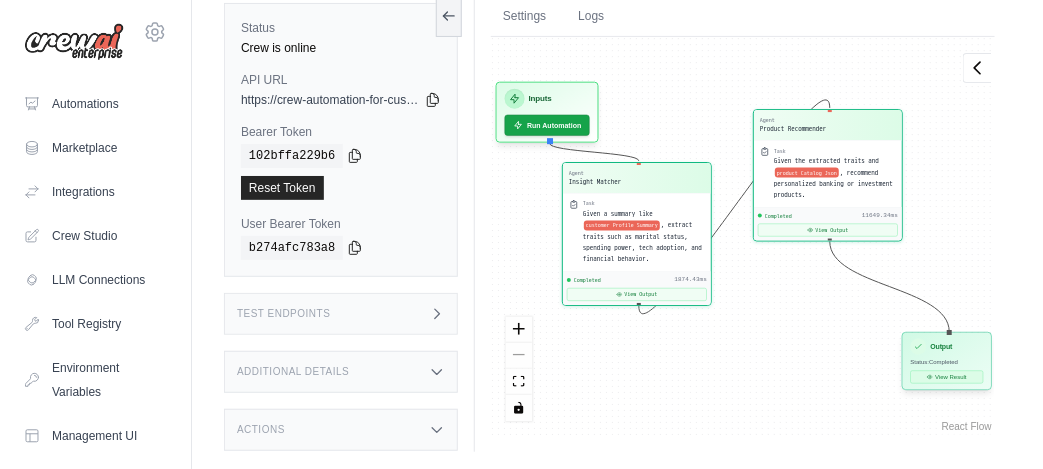 click 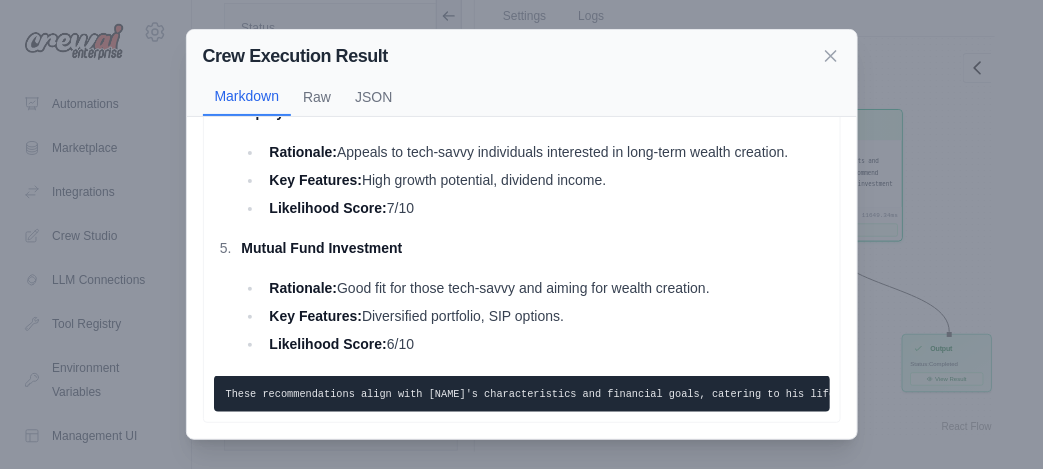 scroll, scrollTop: 525, scrollLeft: 0, axis: vertical 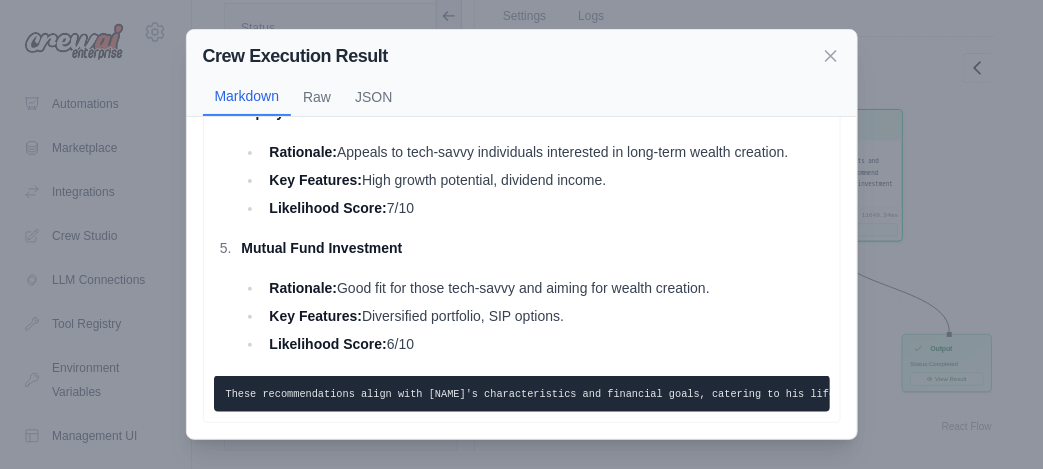 click on "Crew Execution Result" at bounding box center (522, 56) 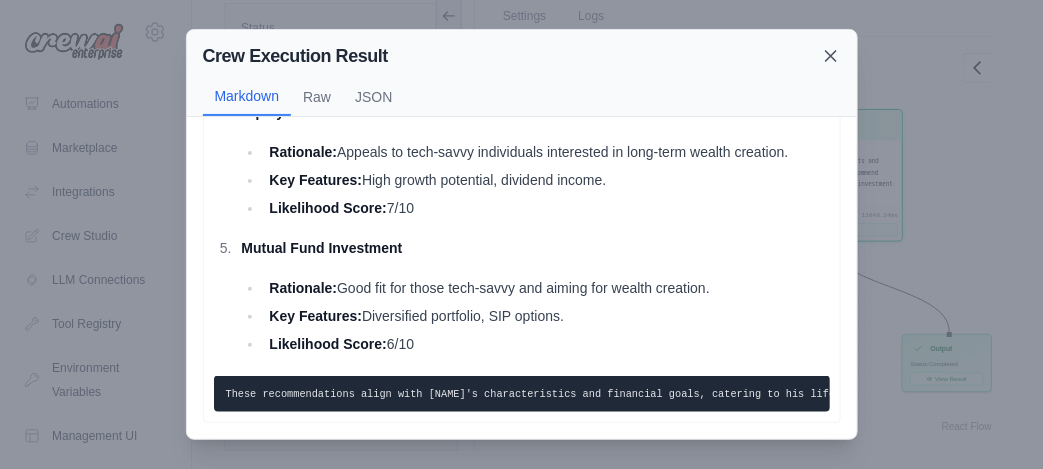 click 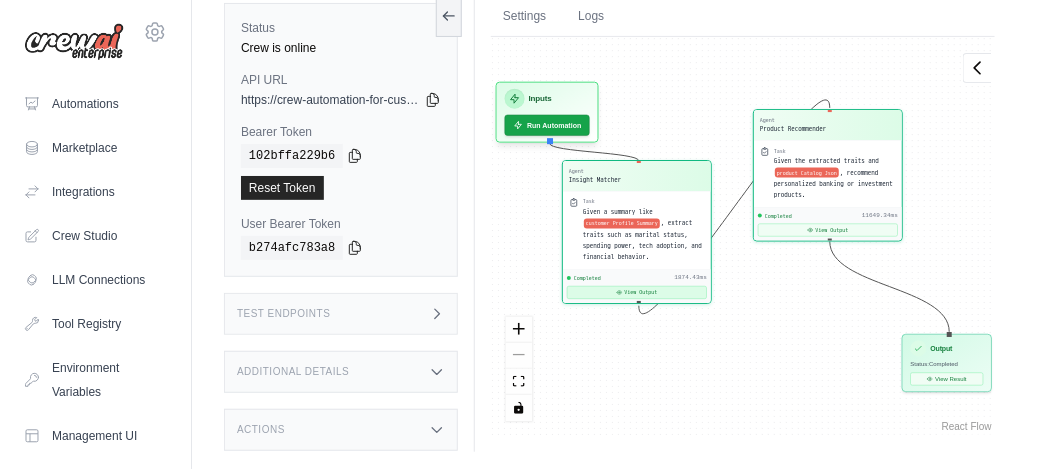 click on "View Output" at bounding box center (637, 292) 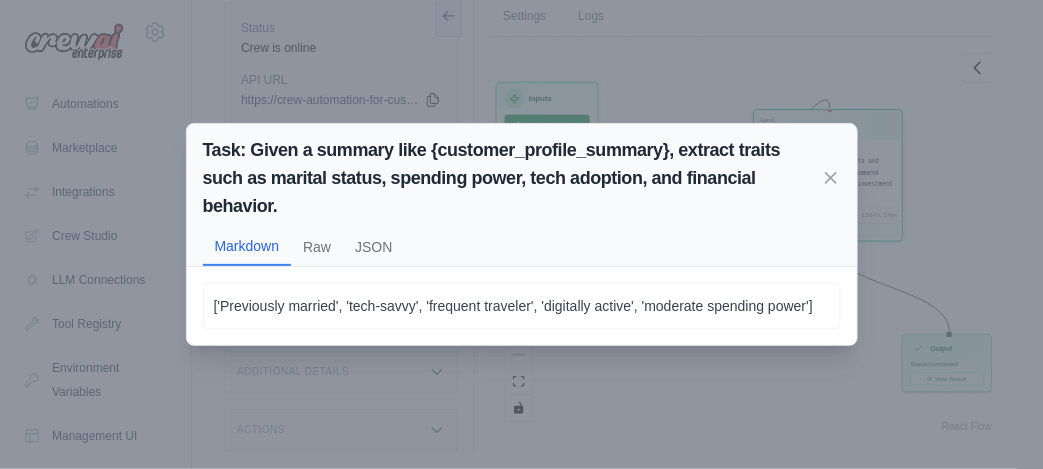 type 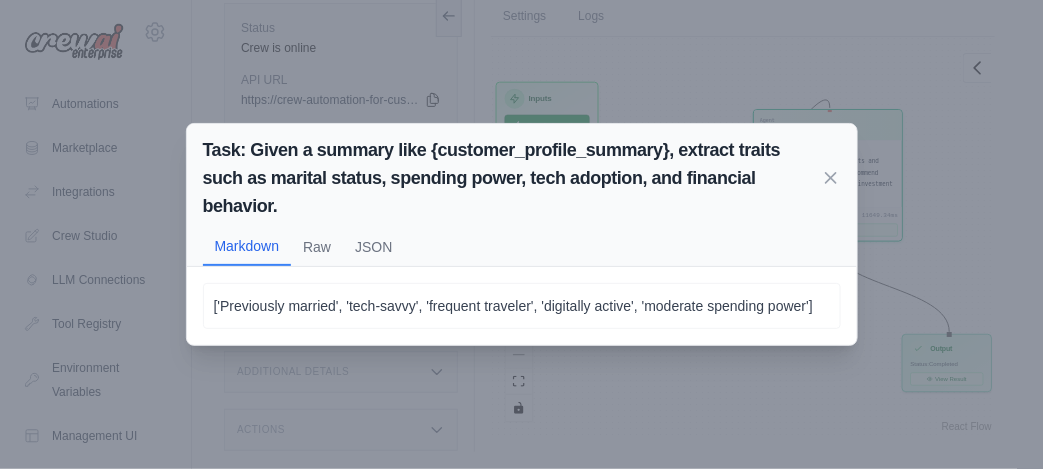 click on "Task: Given a summary like {customer_profile_summary}, extract traits such as marital status, spending power, tech adoption, and financial behavior. Markdown Raw JSON" at bounding box center [522, 195] 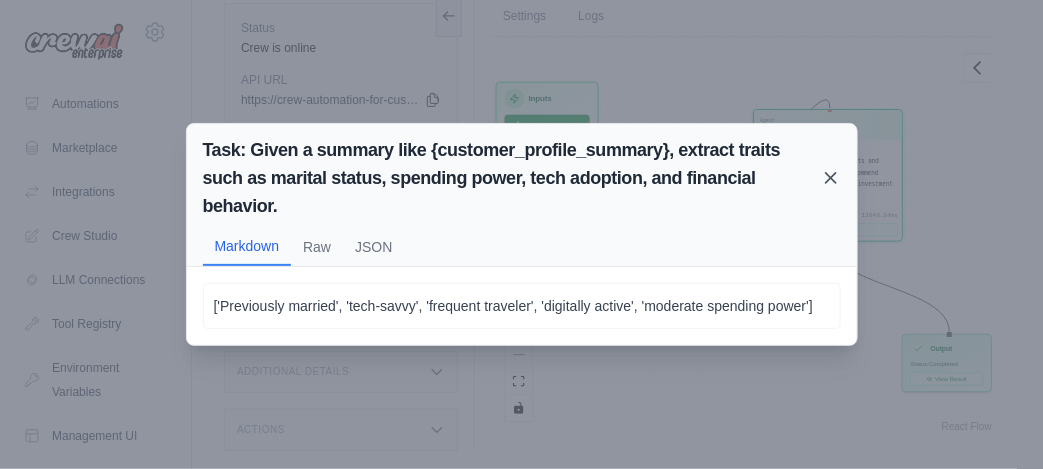 click 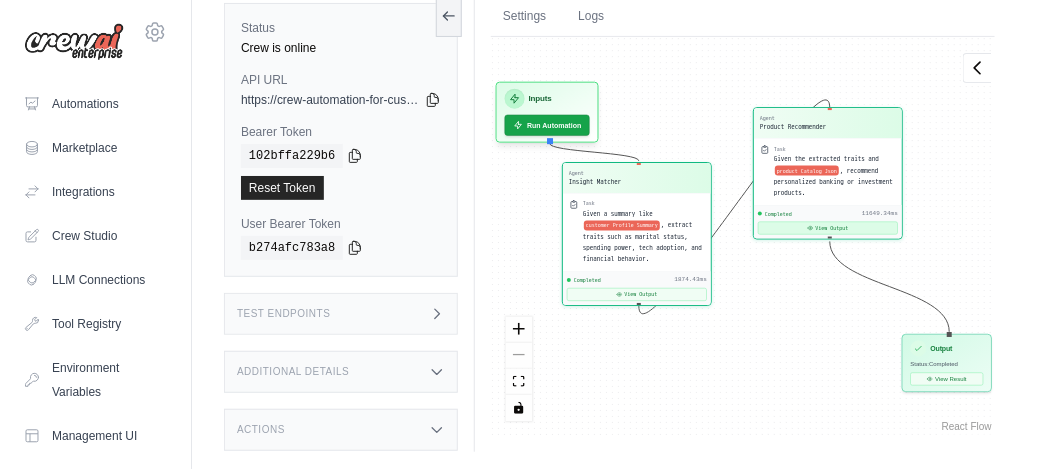 click on "View Output" at bounding box center (828, 228) 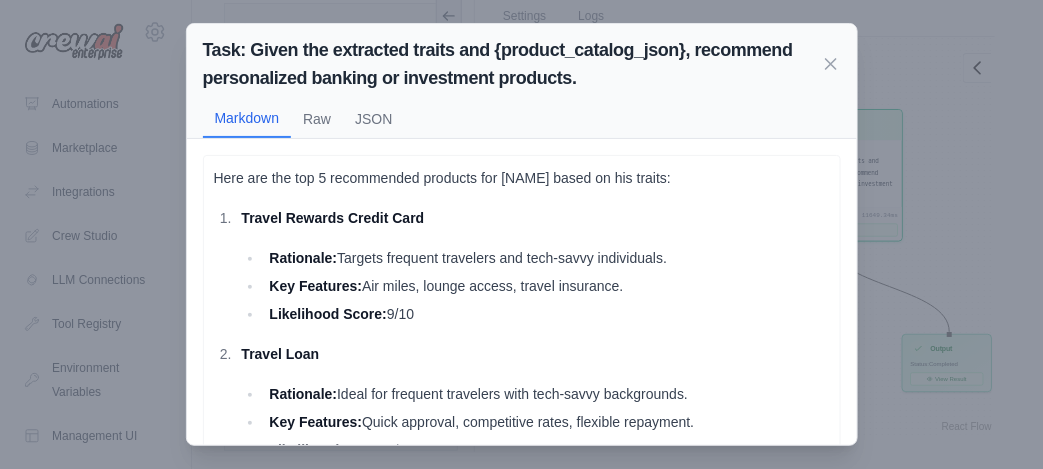 type 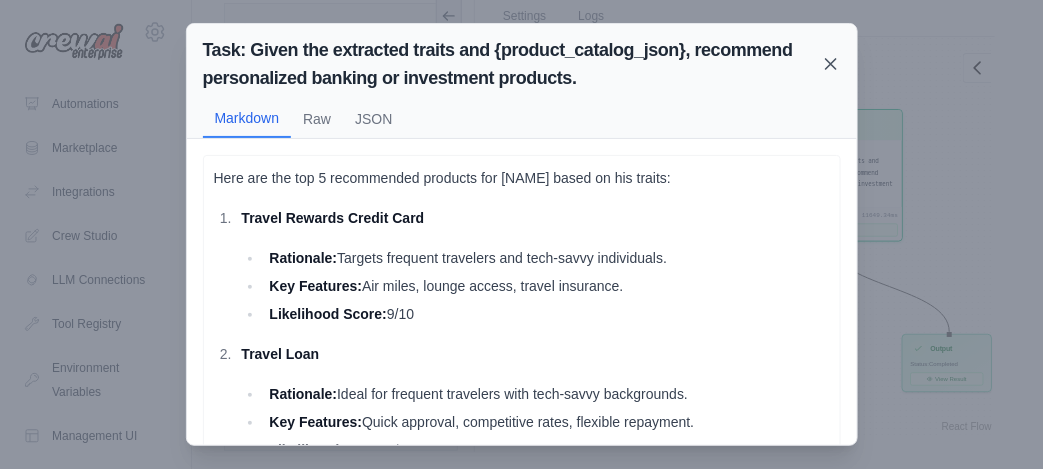 click 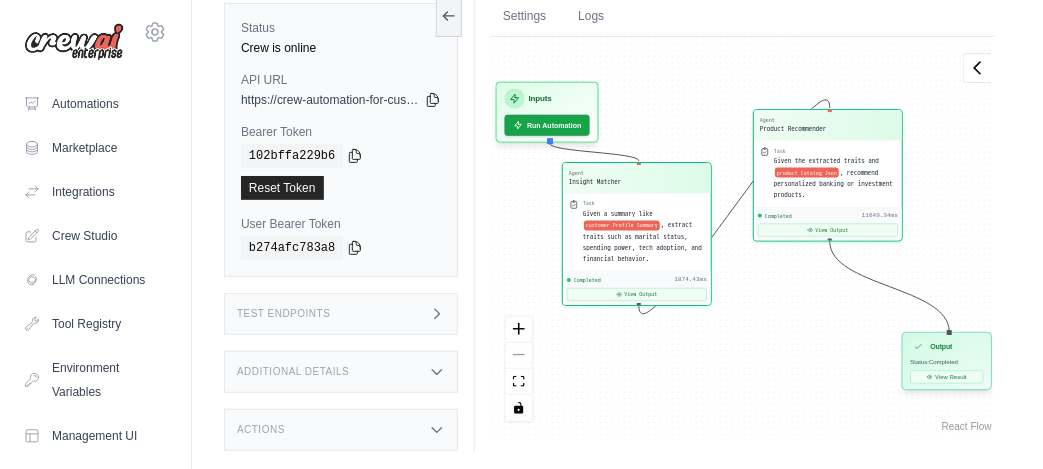 click on "Output Status:  Completed View Result" at bounding box center (947, 361) 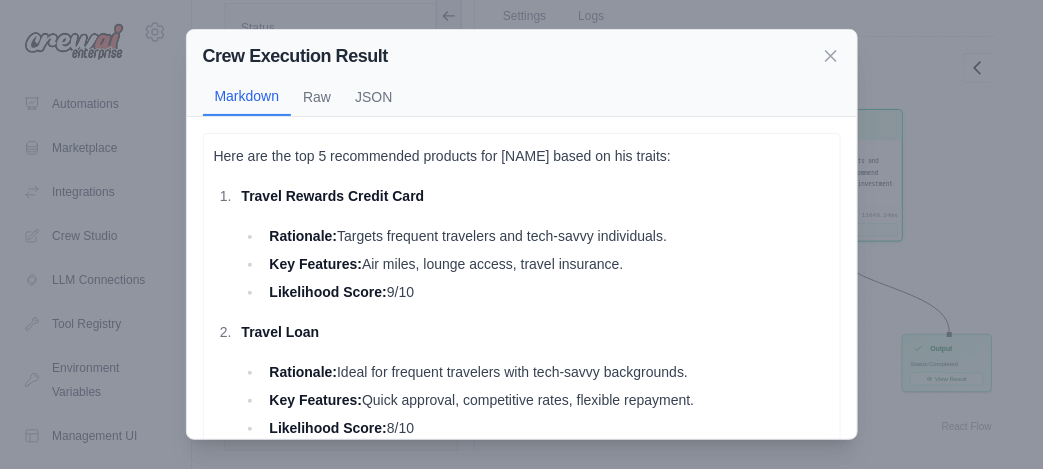 click on "Crew Execution Result" at bounding box center (522, 56) 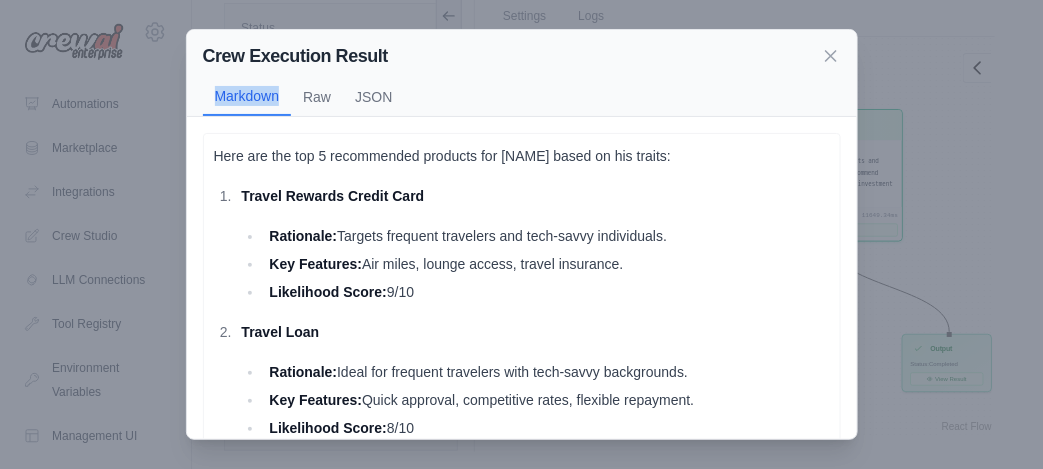 click on "Crew Execution Result" at bounding box center [522, 56] 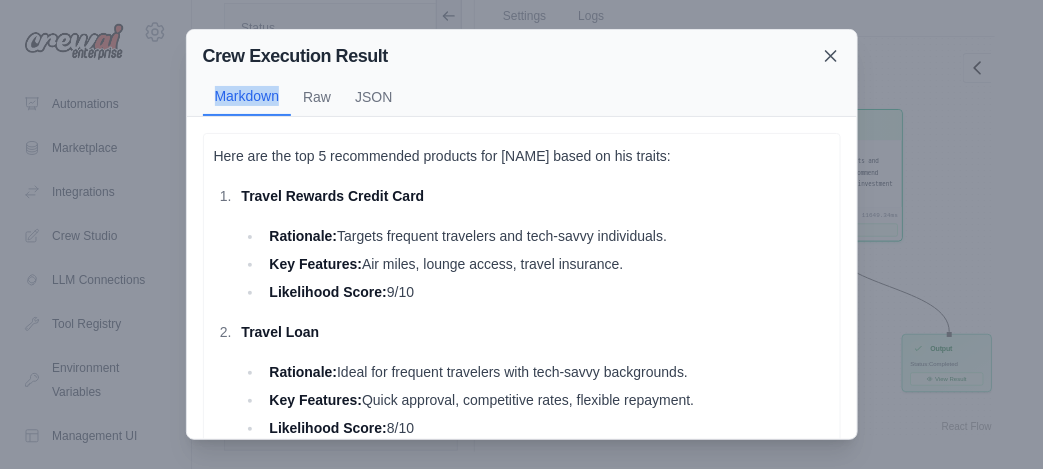 click 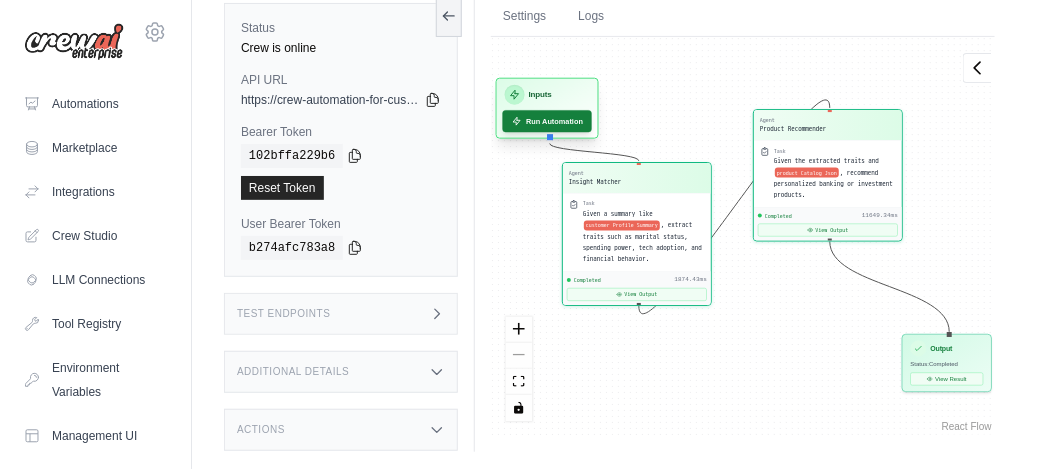 click on "Run Automation" at bounding box center (547, 121) 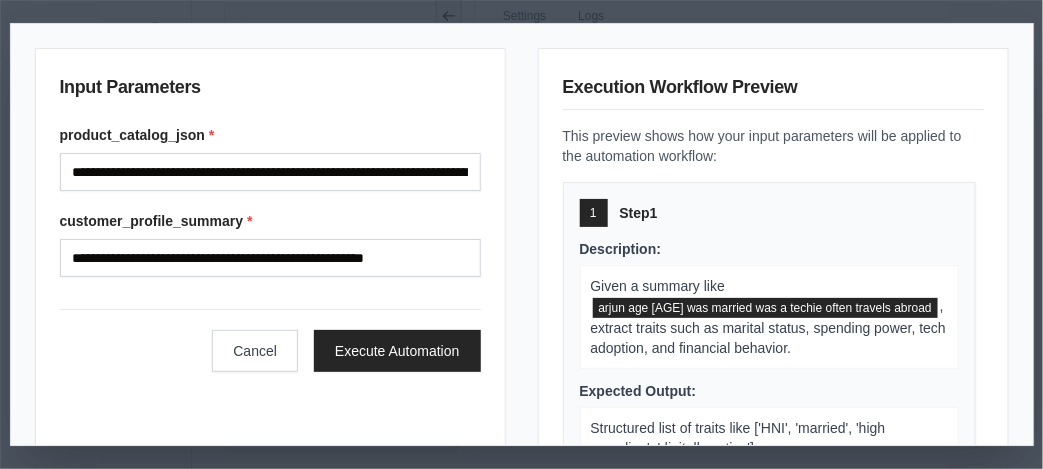 type 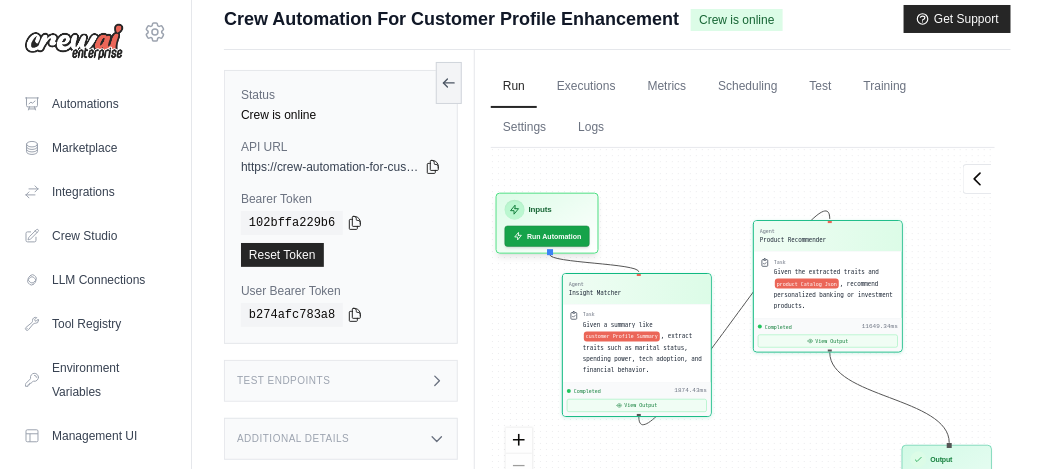 scroll, scrollTop: 0, scrollLeft: 0, axis: both 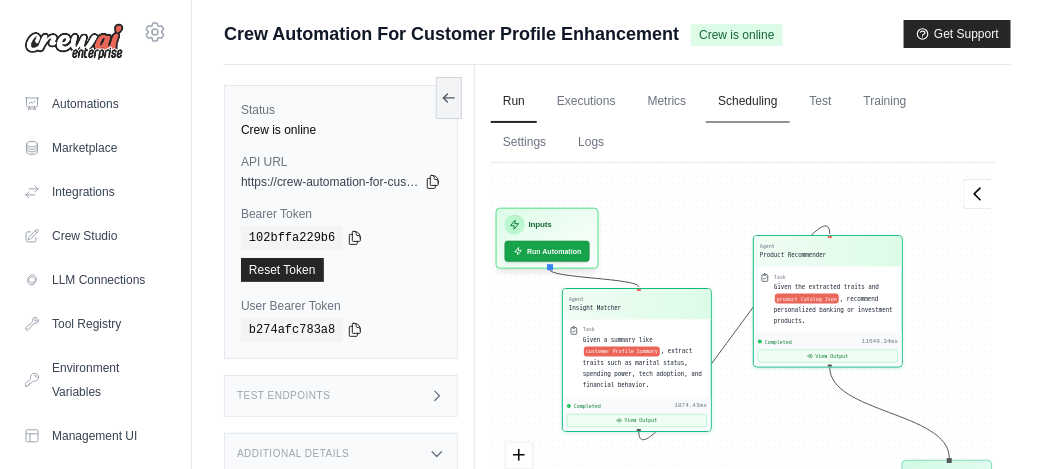click on "Scheduling" at bounding box center (747, 102) 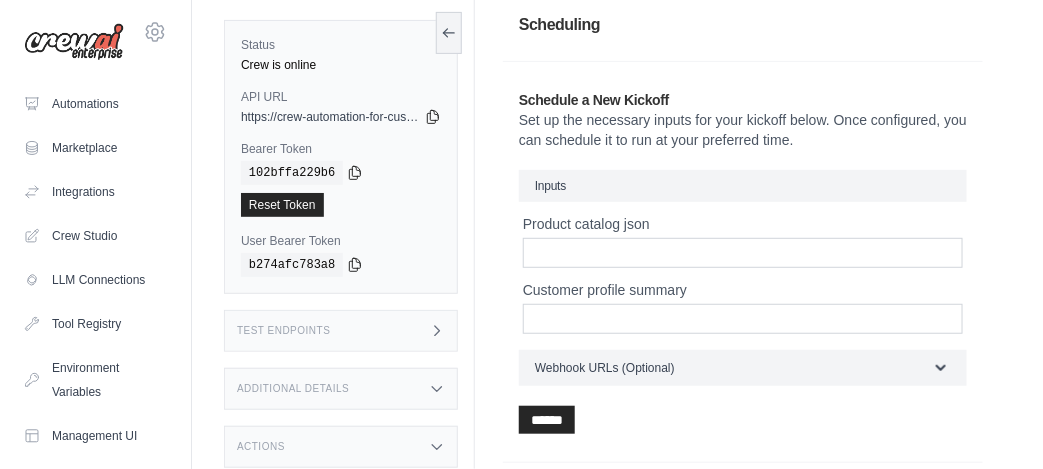 scroll, scrollTop: 179, scrollLeft: 0, axis: vertical 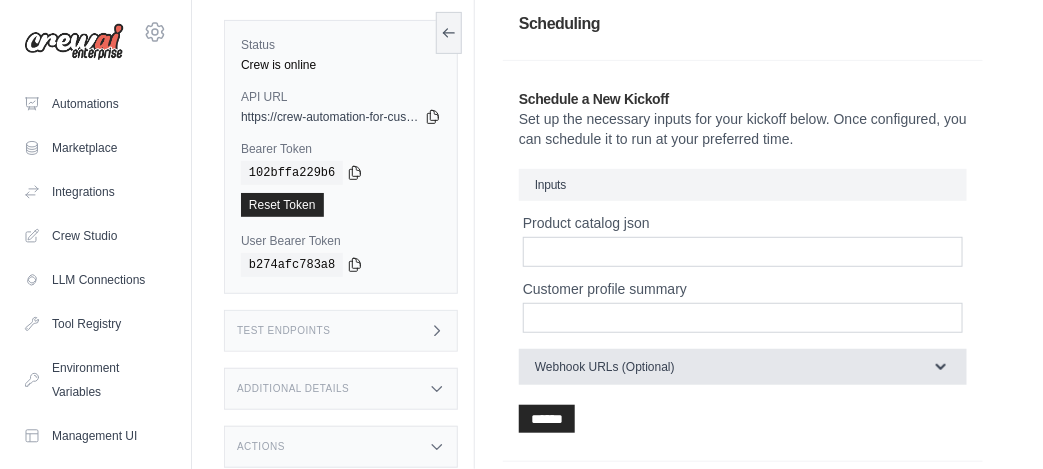 click on "Webhook URLs (Optional)" at bounding box center (743, 367) 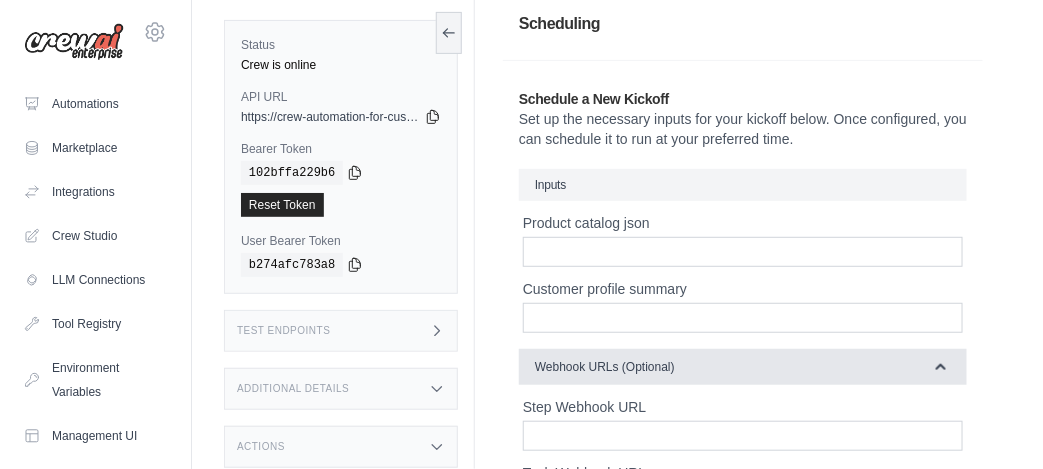 click on "Webhook URLs (Optional)" at bounding box center (743, 367) 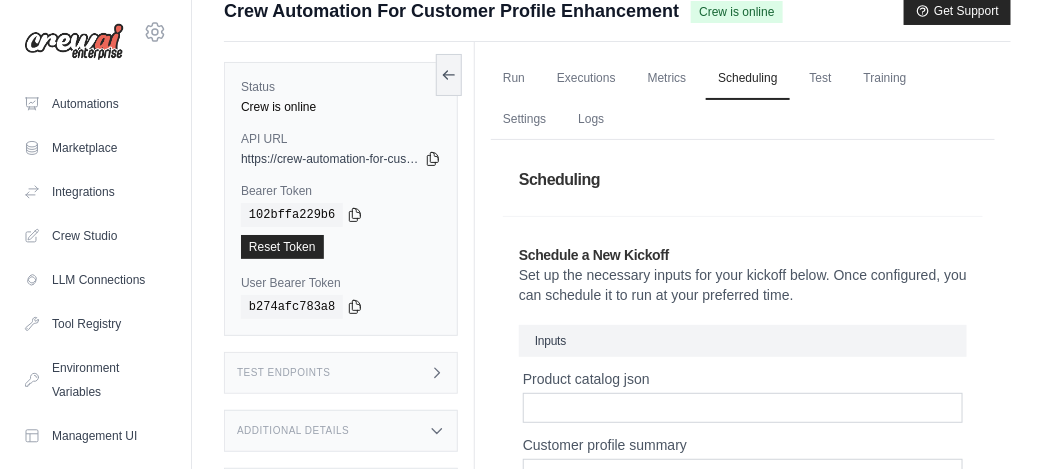 scroll, scrollTop: 12, scrollLeft: 0, axis: vertical 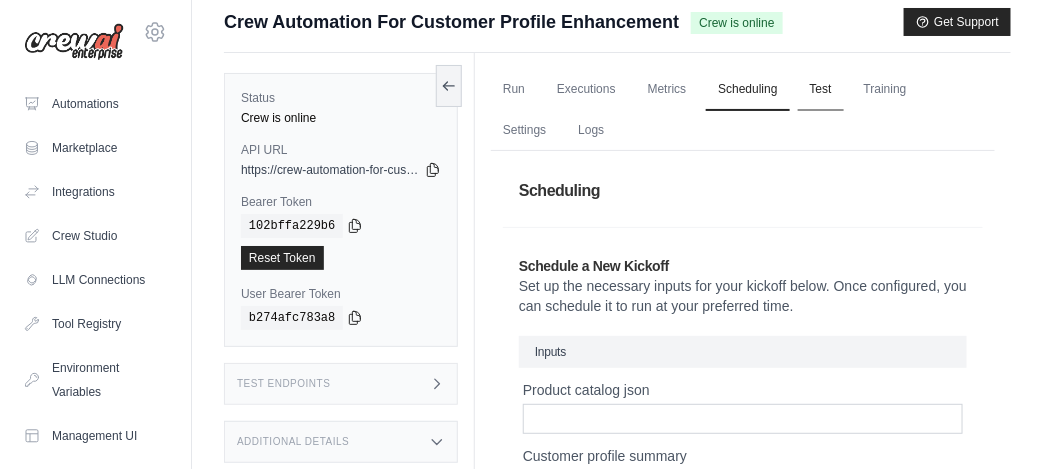 click on "Test" at bounding box center (821, 90) 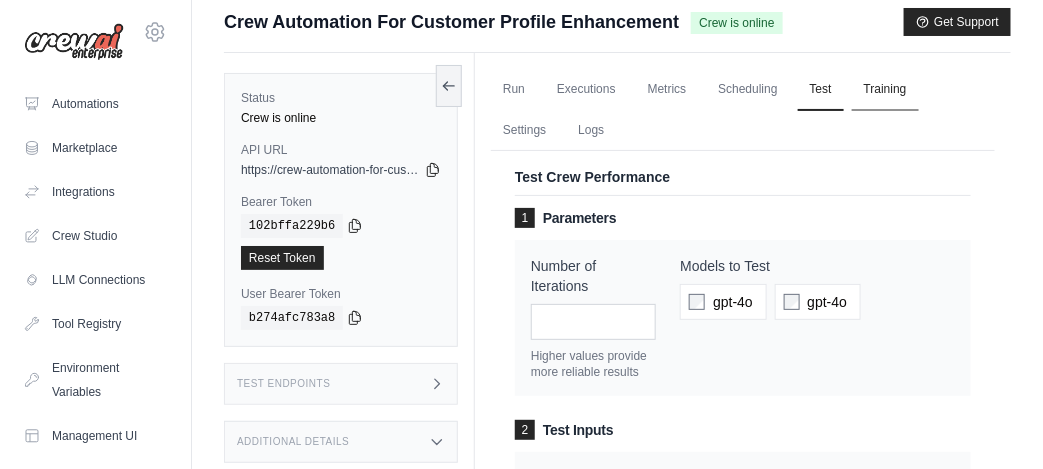 click on "Training" at bounding box center (885, 90) 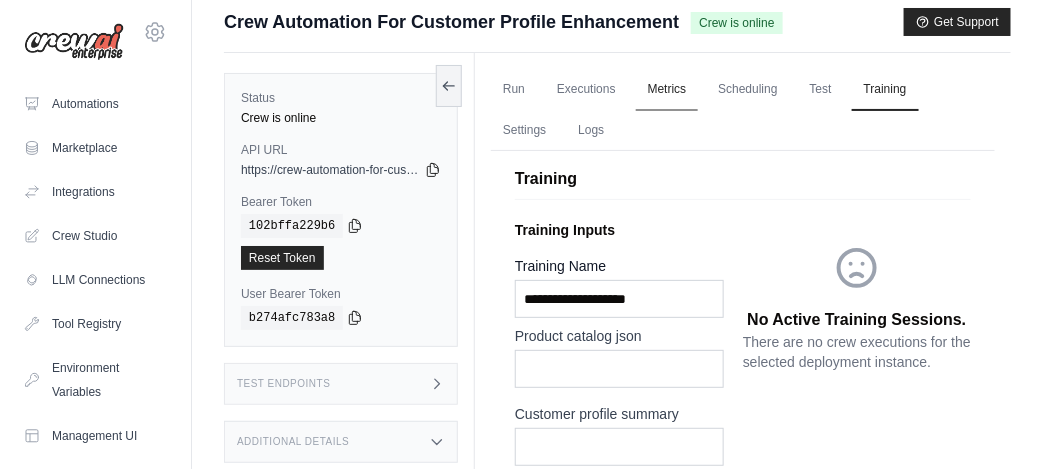 click on "Metrics" at bounding box center (667, 90) 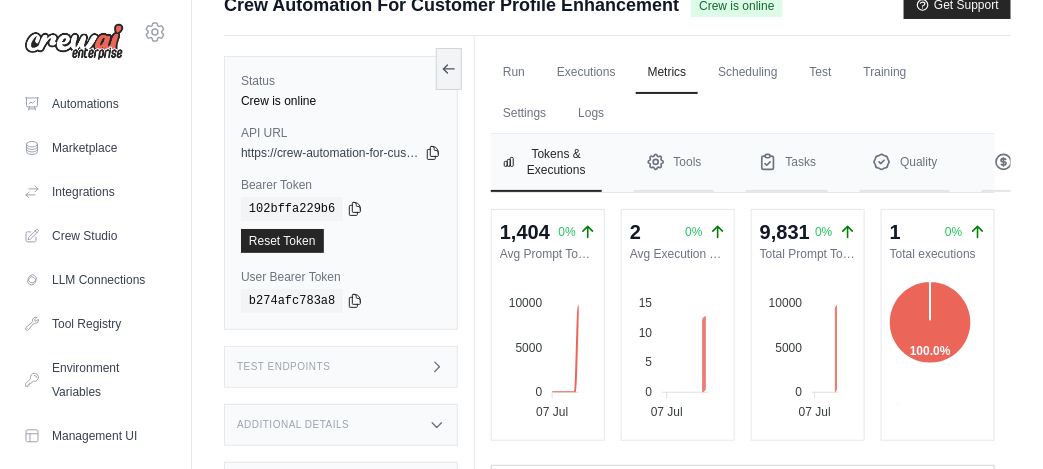 scroll, scrollTop: 0, scrollLeft: 0, axis: both 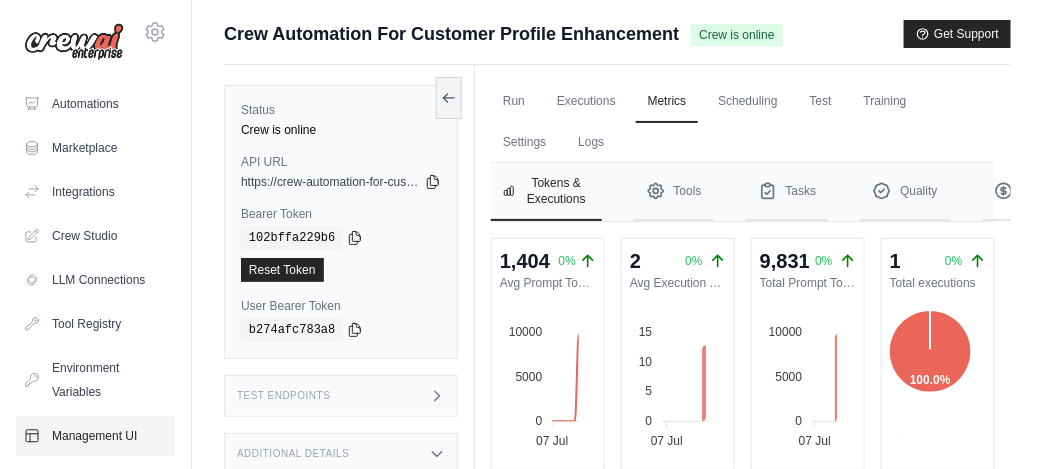 click on "Management UI" at bounding box center [95, 436] 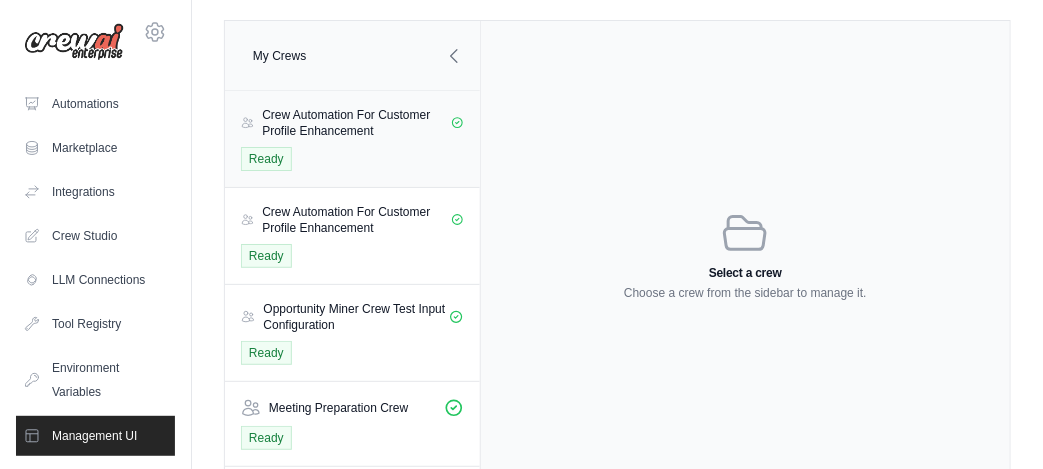 click on "Crew Automation For Customer Profile Enhancement" at bounding box center (356, 123) 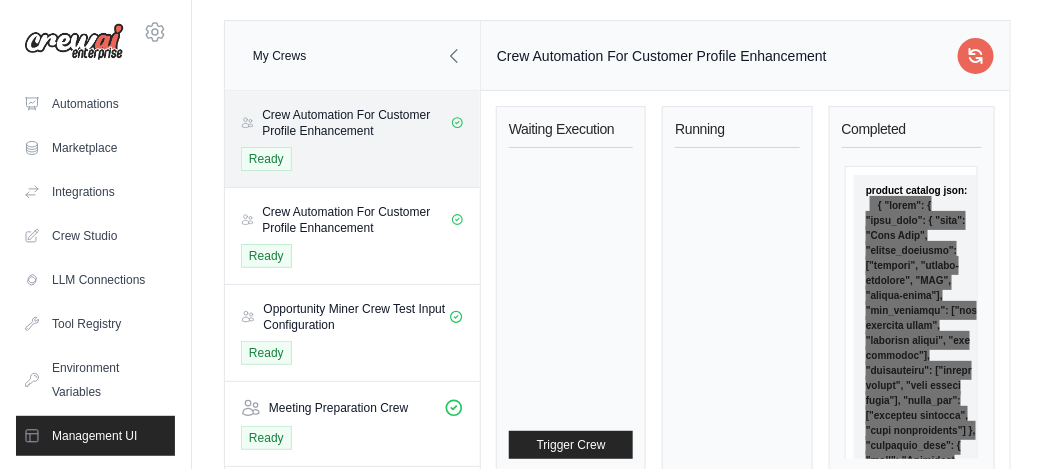 click on "Waiting Execution Trigger Crew Running Completed
product catalog json:
customer profile summary:
arjun age 32 was married was a techie often travels abroad
4 minutes ago" at bounding box center (745, 325) 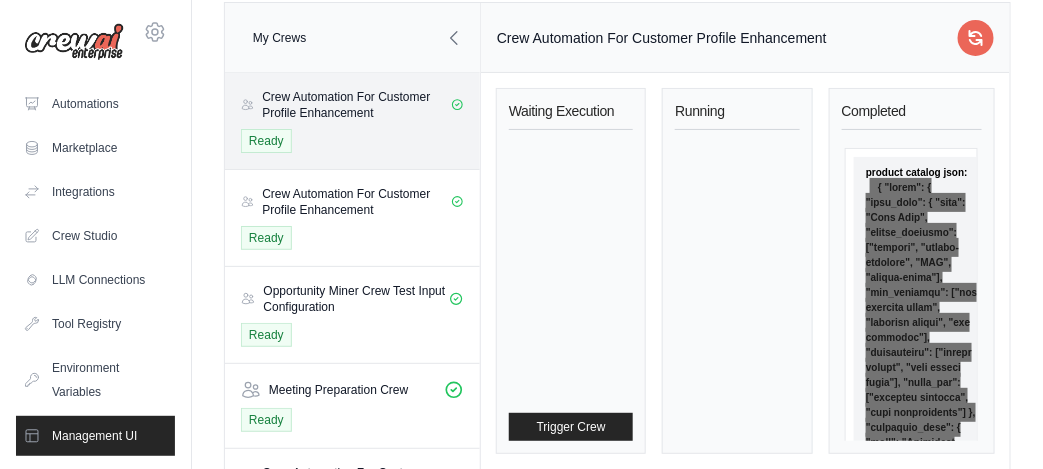 scroll, scrollTop: 40, scrollLeft: 0, axis: vertical 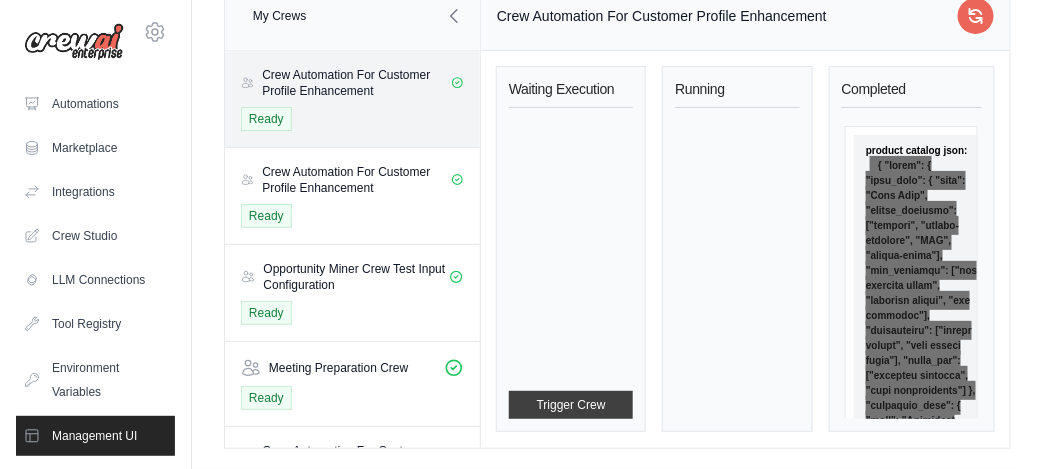 click on "Trigger Crew" at bounding box center (571, 405) 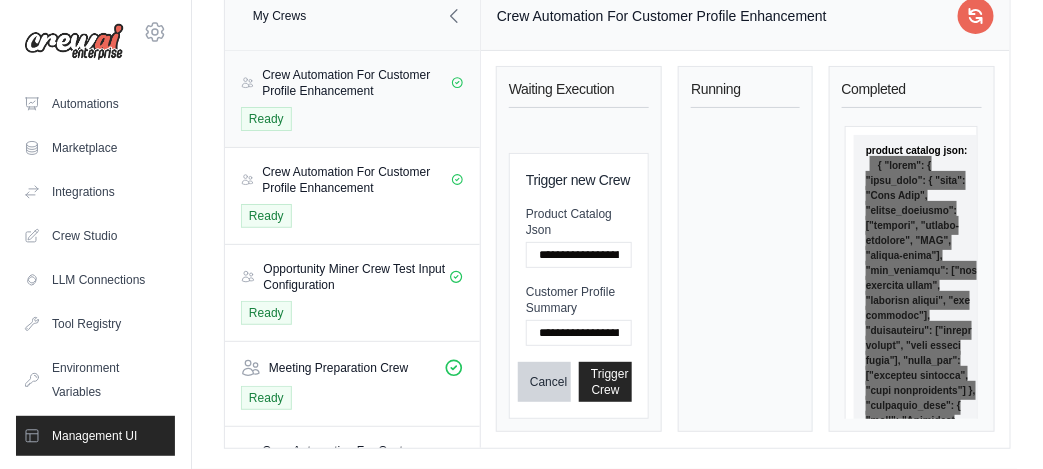 scroll, scrollTop: 0, scrollLeft: 0, axis: both 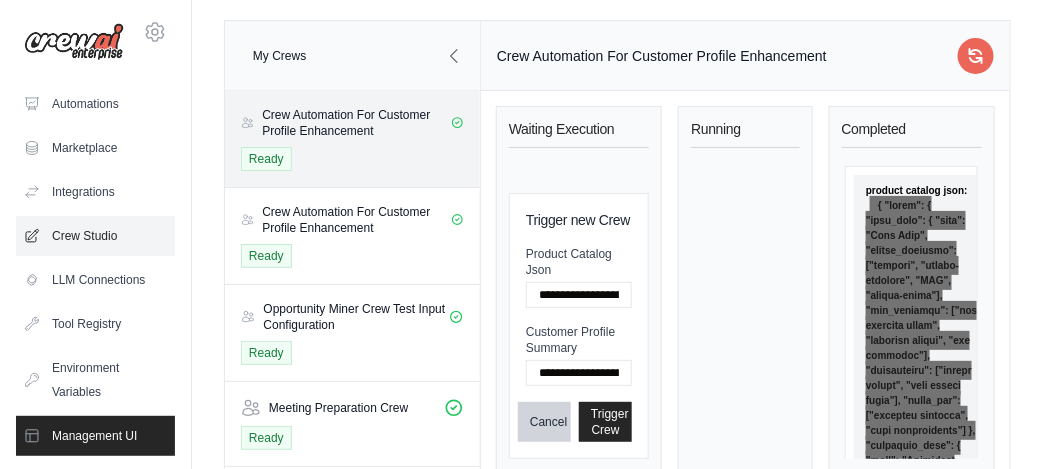 click on "Crew Studio" at bounding box center [95, 236] 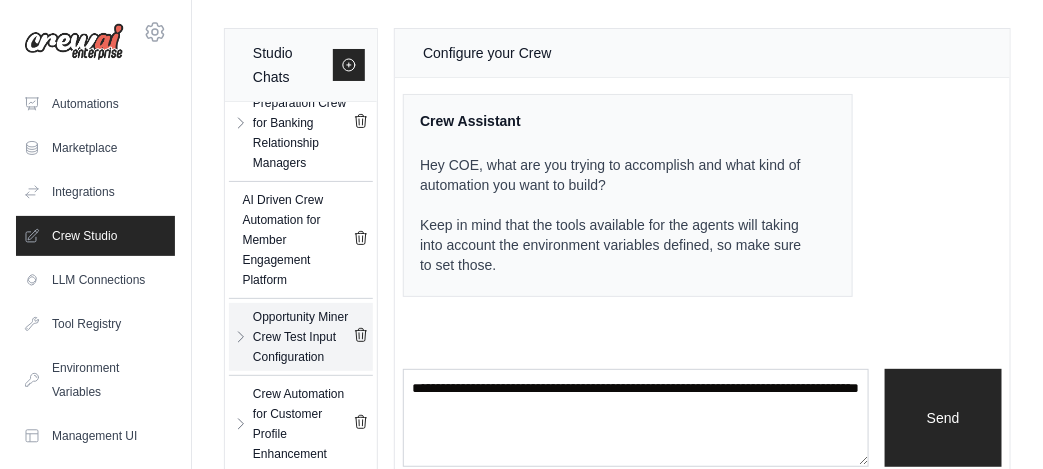 scroll, scrollTop: 251, scrollLeft: 0, axis: vertical 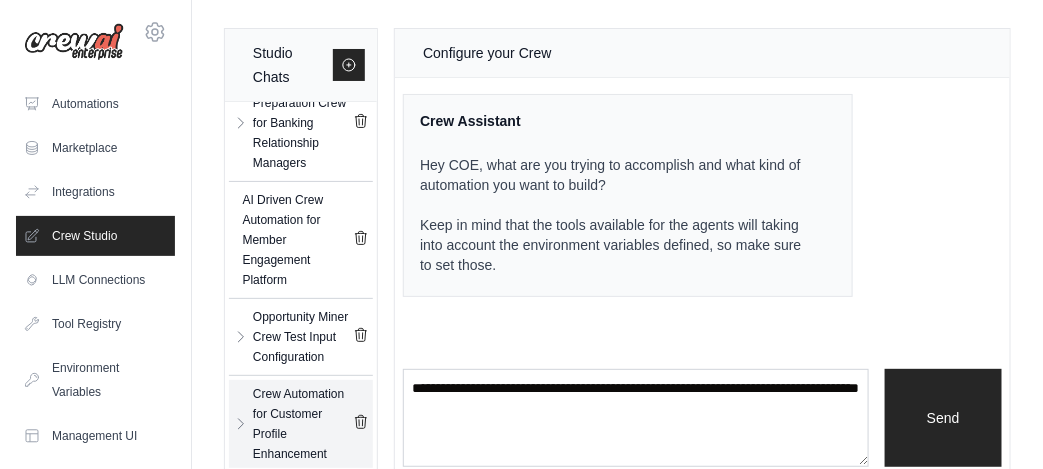click on "Crew Automation for Customer Profile Enhancement" at bounding box center (303, 424) 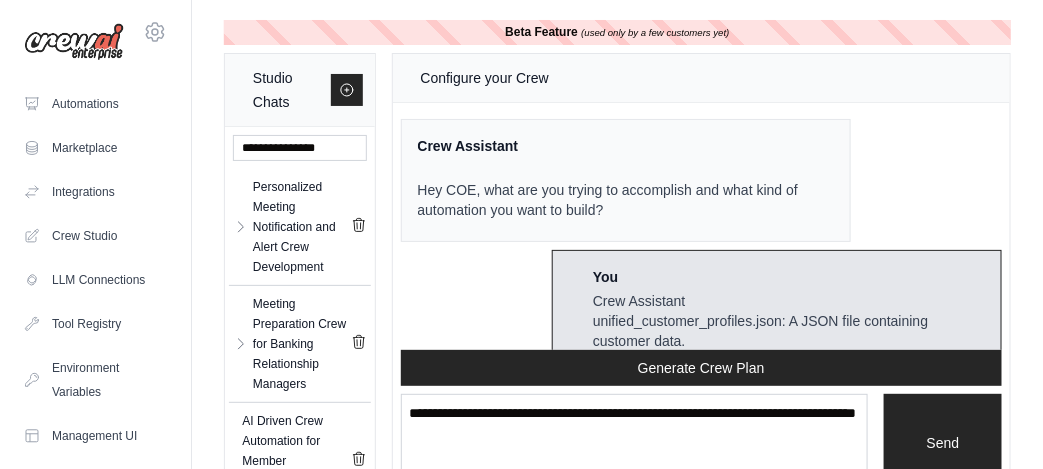 scroll, scrollTop: 28783, scrollLeft: 0, axis: vertical 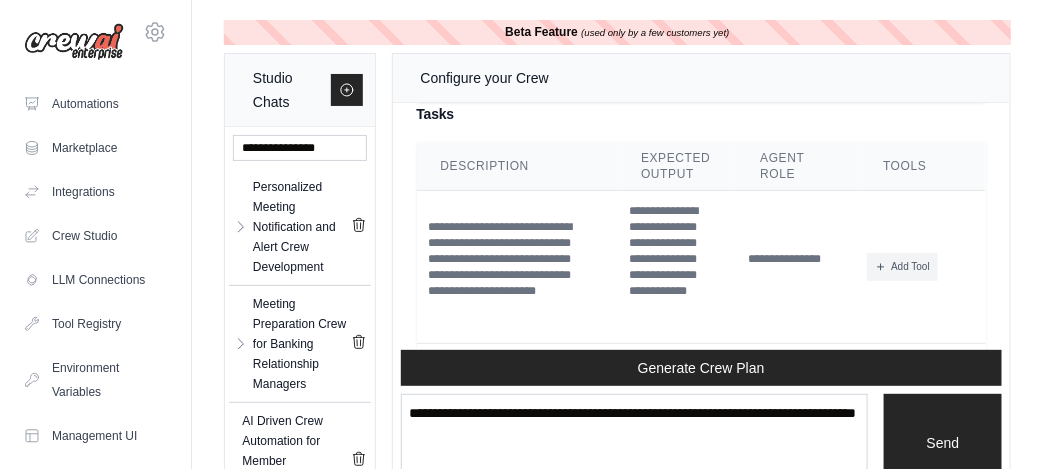 click on "Generate Crew" at bounding box center [701, 502] 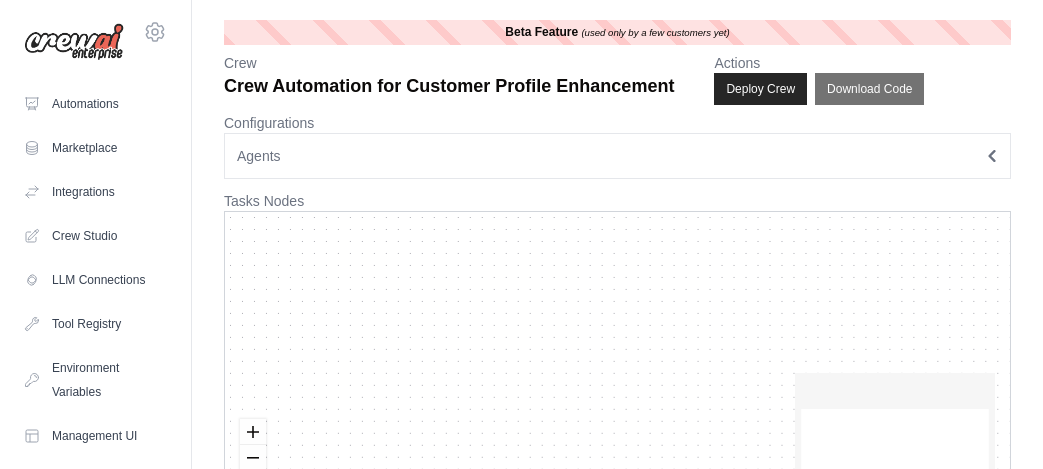 scroll, scrollTop: 0, scrollLeft: 0, axis: both 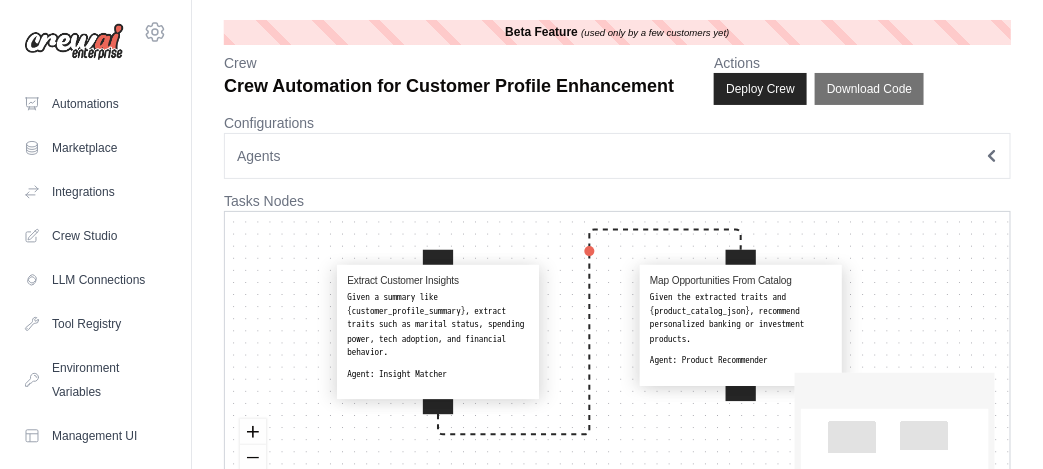 click on "Configurations" at bounding box center (617, 123) 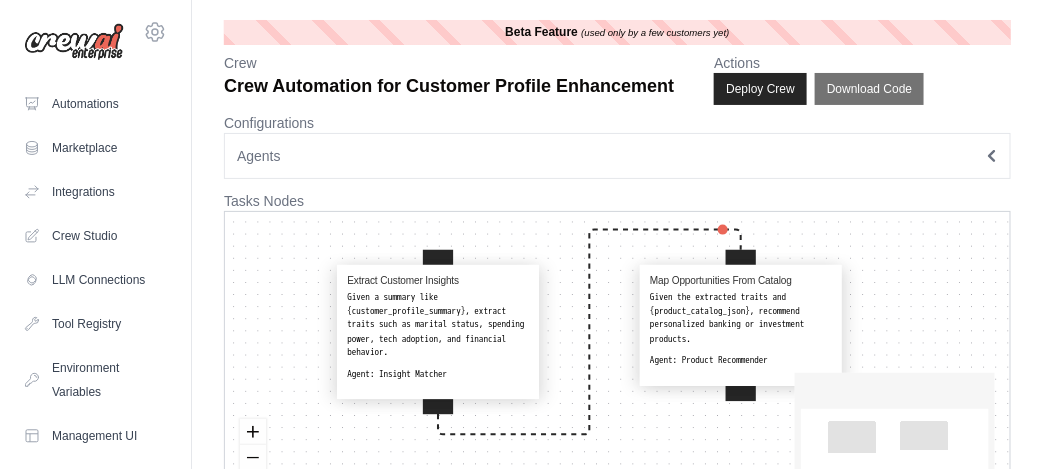 click on "Agents" at bounding box center (617, 156) 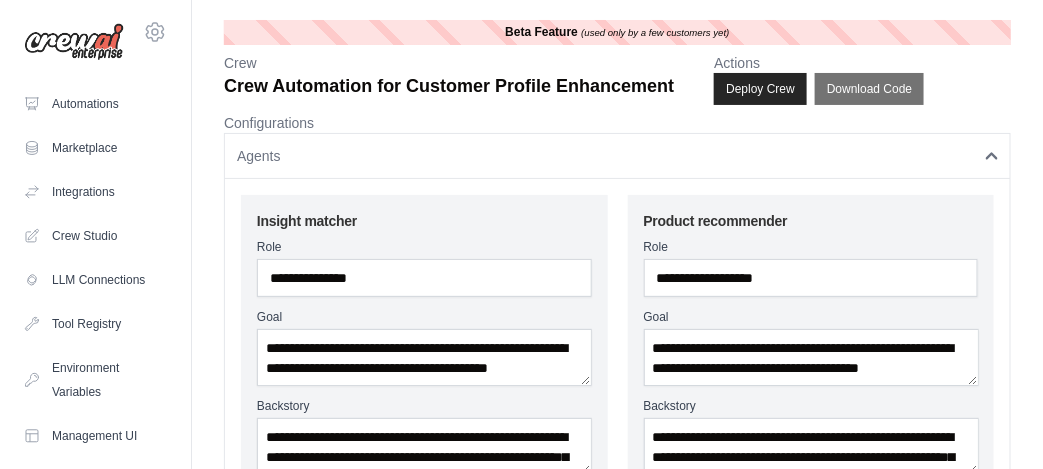 scroll, scrollTop: 0, scrollLeft: 0, axis: both 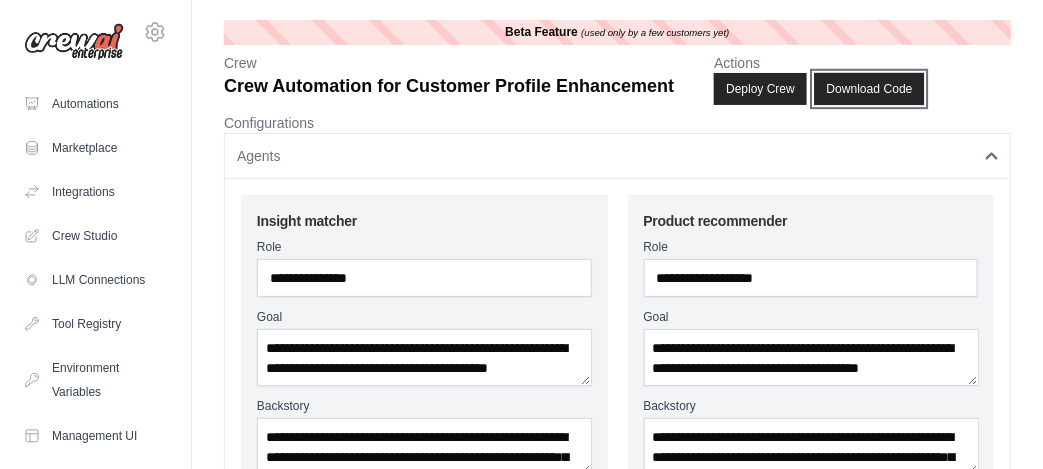 click on "Download Code" at bounding box center [870, 89] 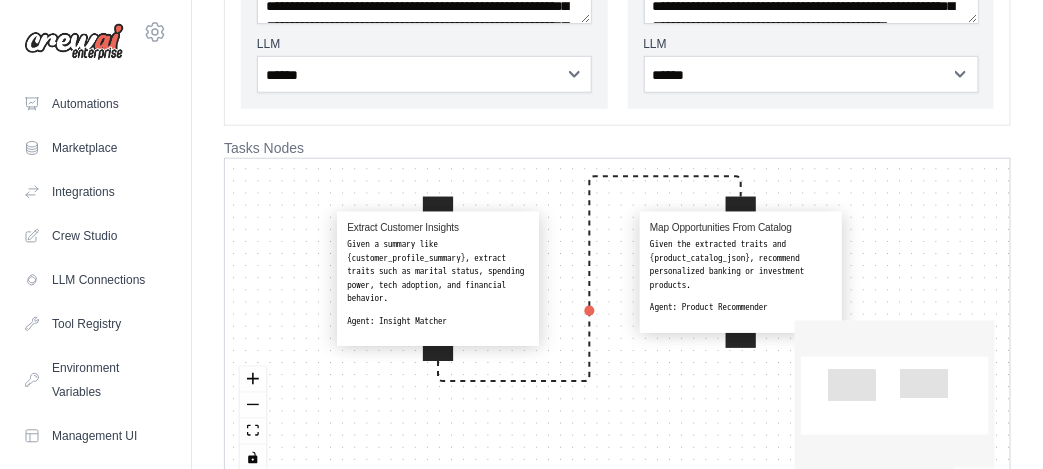 scroll, scrollTop: 485, scrollLeft: 0, axis: vertical 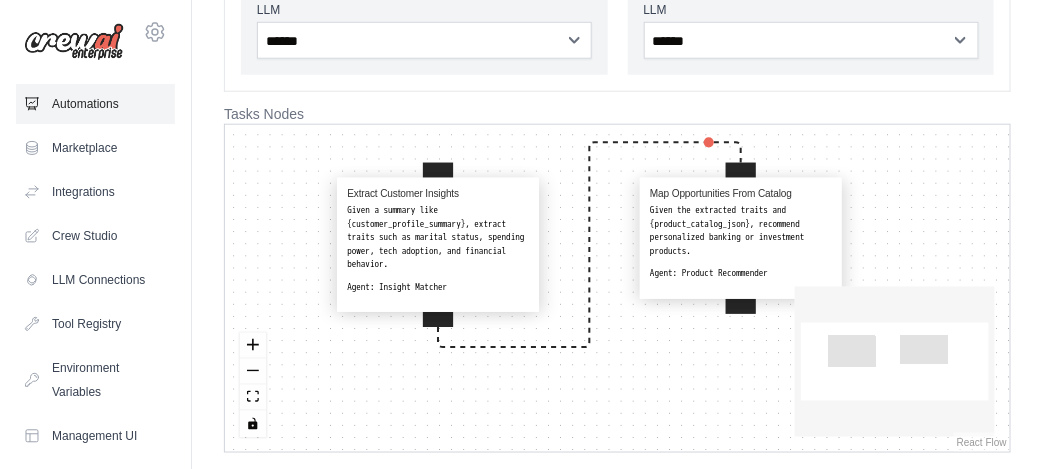 click on "Automations" at bounding box center (95, 104) 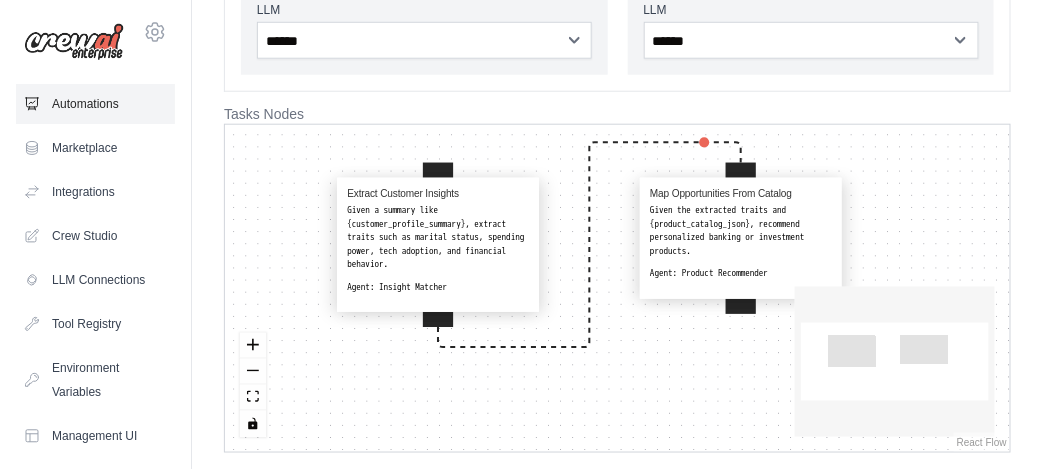 click on "Automations" at bounding box center [95, 104] 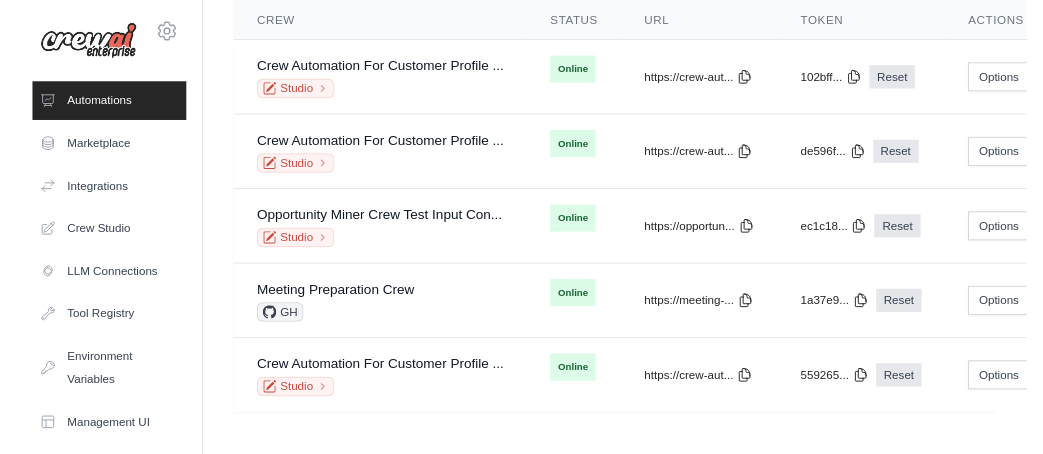 scroll, scrollTop: 0, scrollLeft: 0, axis: both 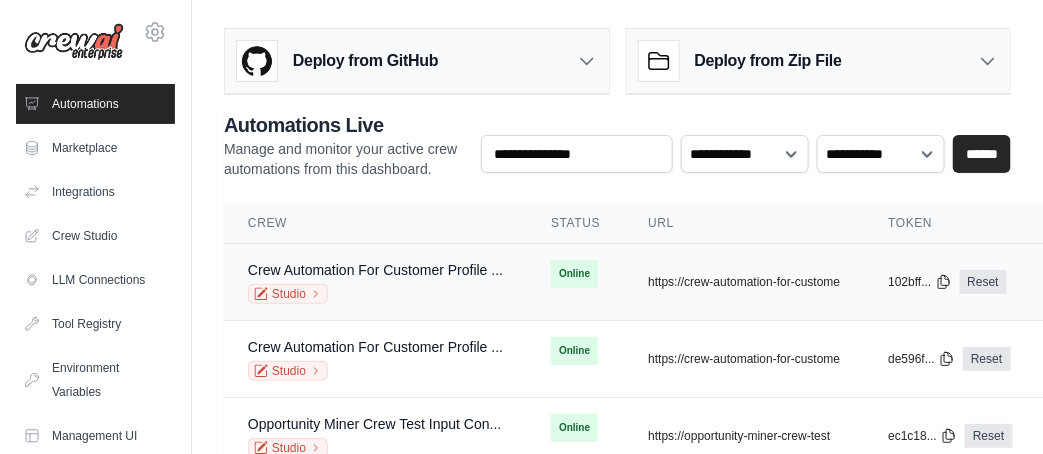click on "Studio" at bounding box center [375, 294] 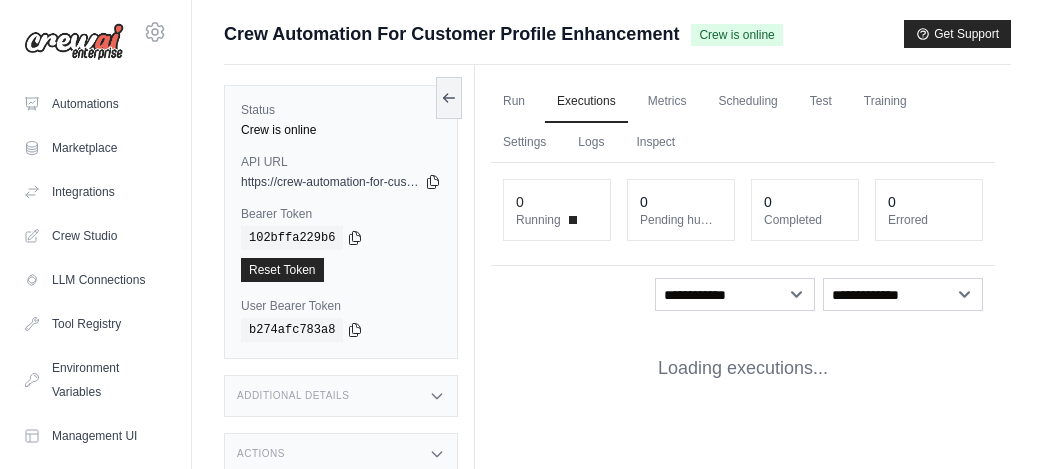 scroll, scrollTop: 0, scrollLeft: 0, axis: both 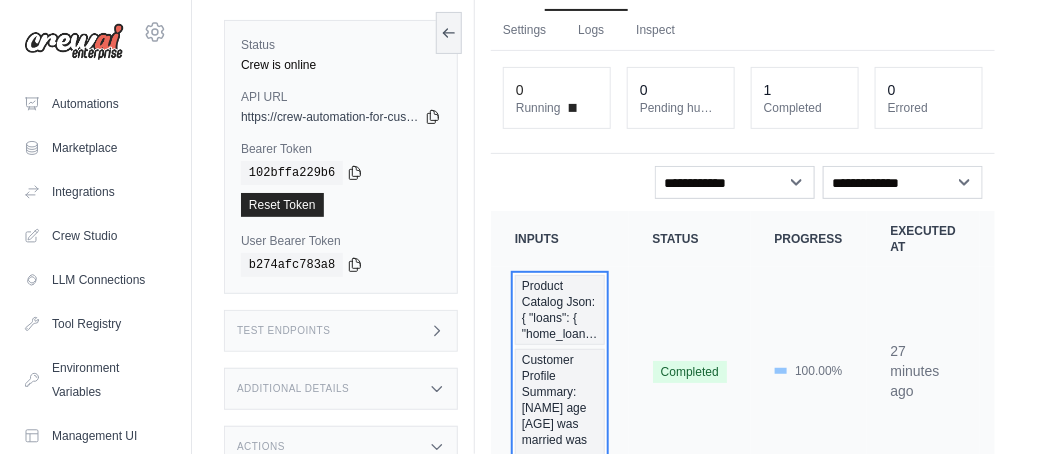 click on "Product Catalog Json:
{   "loans": {     "home_loan…" at bounding box center (560, 310) 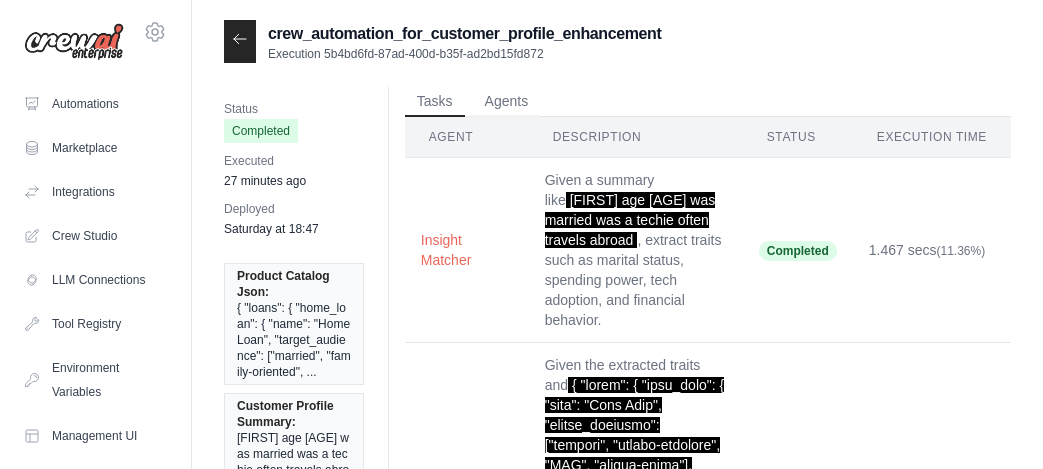 scroll, scrollTop: 0, scrollLeft: 0, axis: both 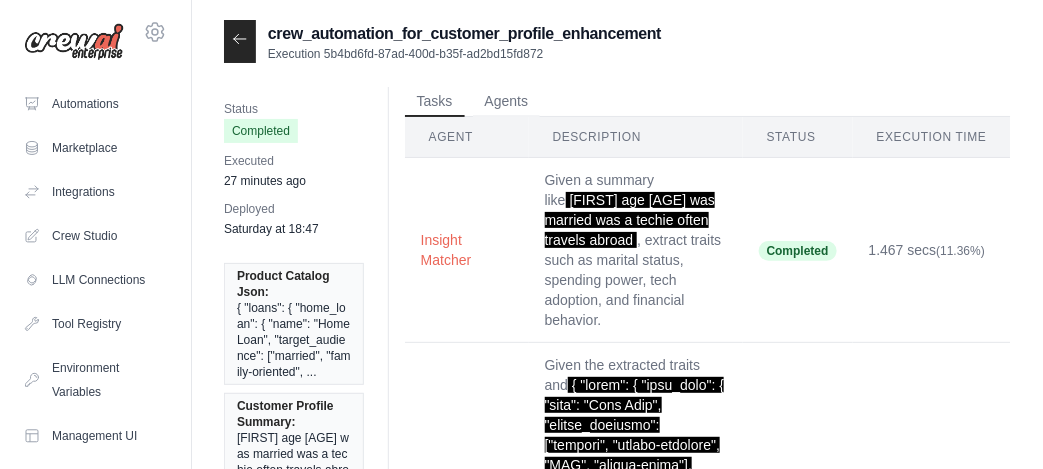 click on "{   "loans": {     "home_loan": {       "name": "Home Loan",       "target_audience": ["married", "family-oriented", ..." at bounding box center [294, 340] 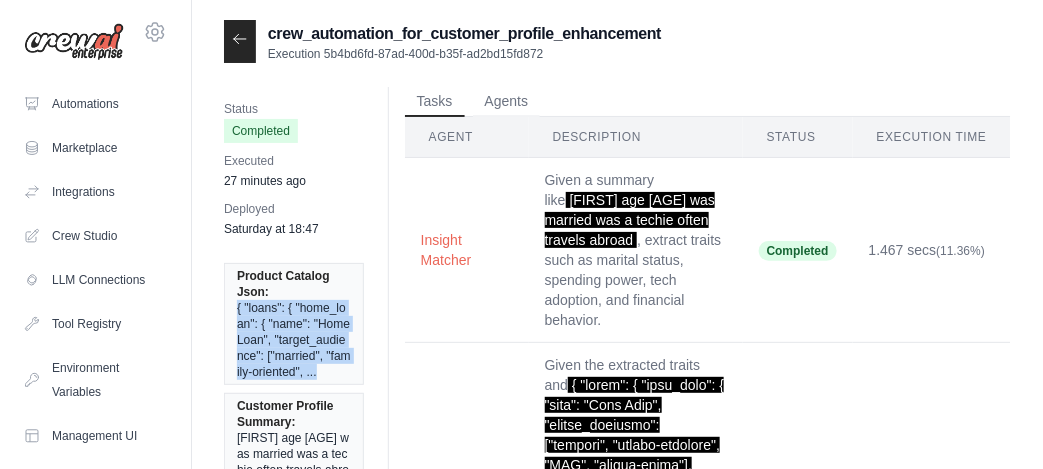drag, startPoint x: 236, startPoint y: 303, endPoint x: 317, endPoint y: 364, distance: 101.4002 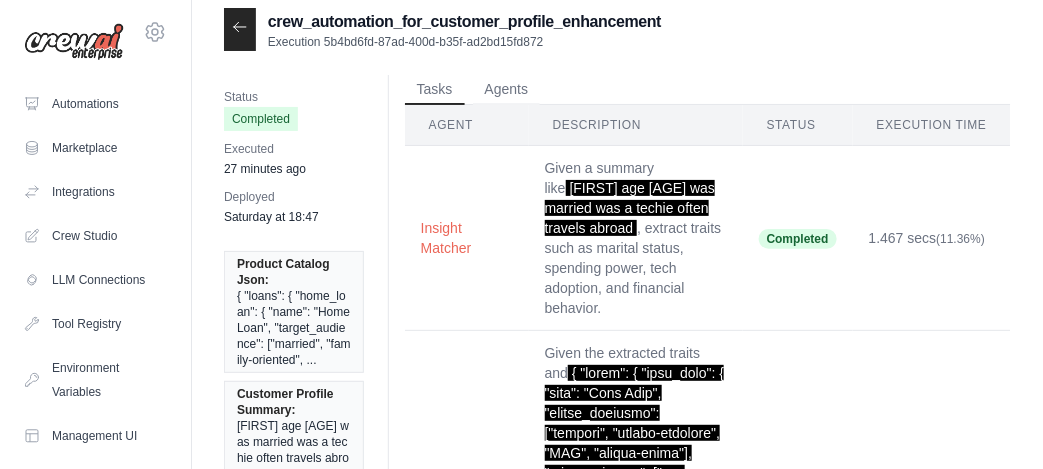 scroll, scrollTop: 0, scrollLeft: 0, axis: both 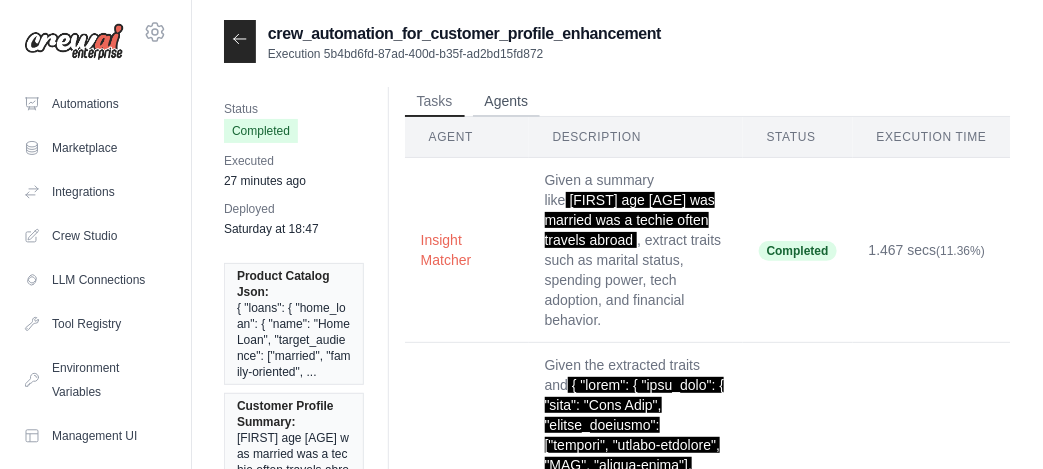 click on "Agents" at bounding box center [507, 102] 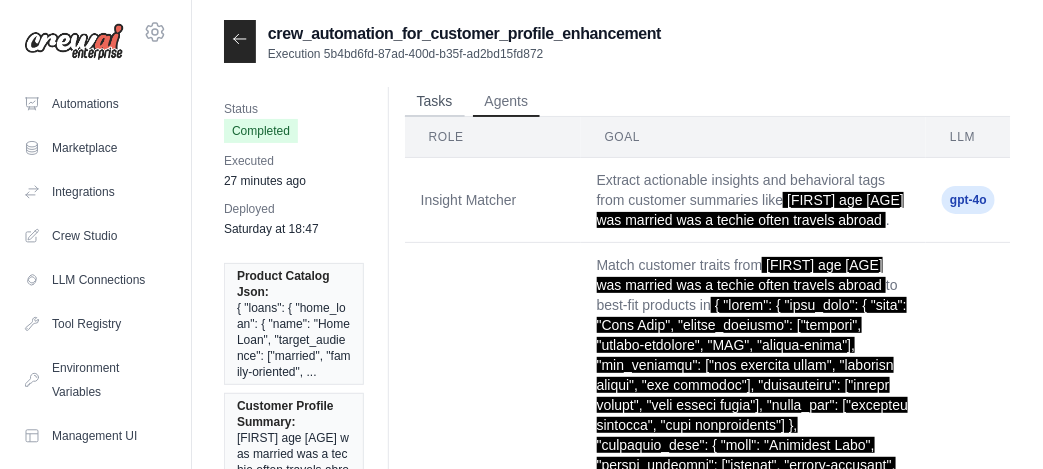 click on "Tasks" at bounding box center (435, 102) 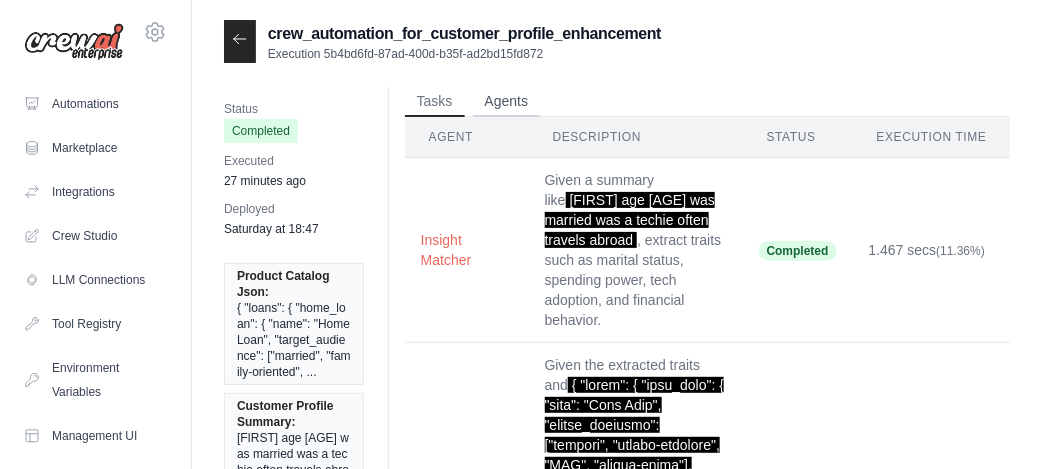 click on "Agents" at bounding box center (507, 102) 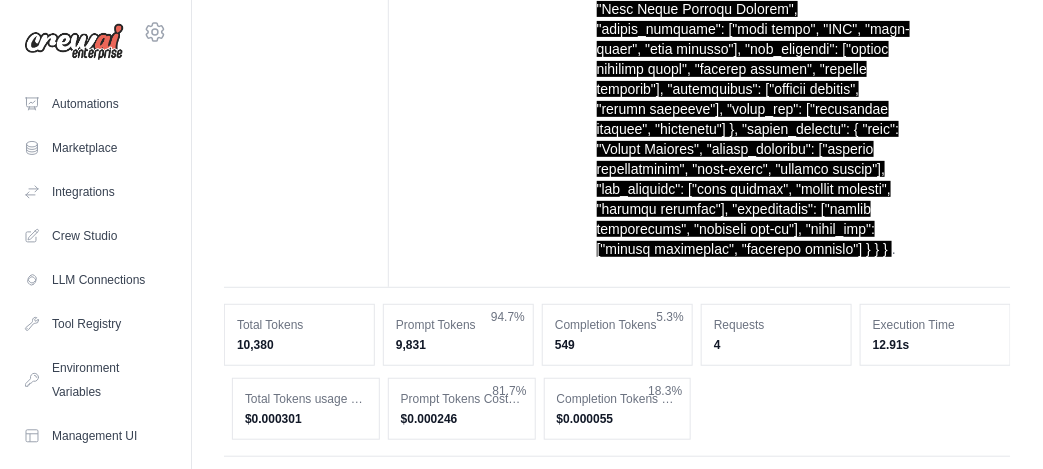 scroll, scrollTop: 2148, scrollLeft: 0, axis: vertical 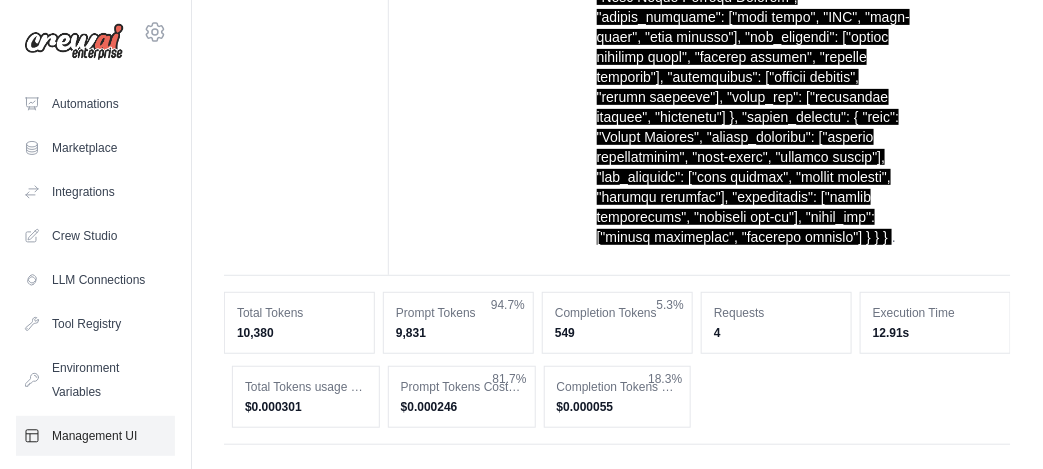 click on "Management UI" at bounding box center (95, 436) 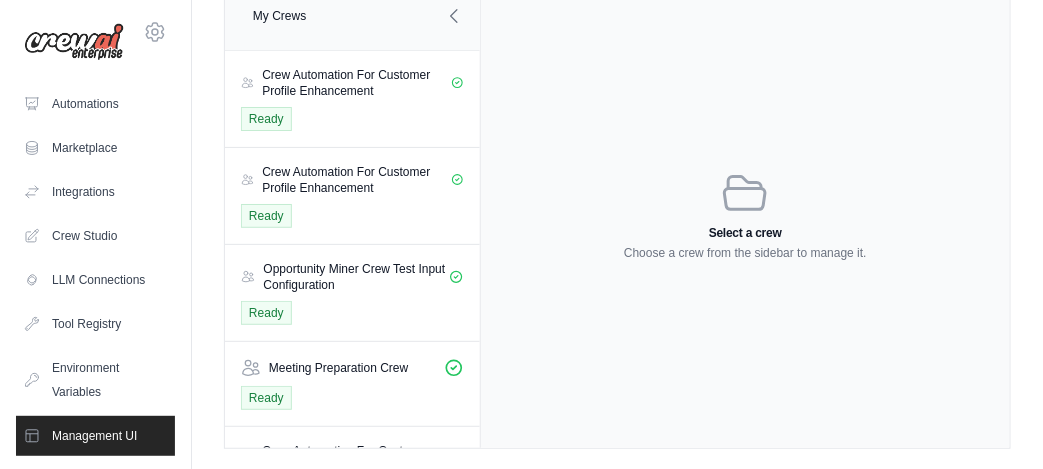 scroll, scrollTop: 0, scrollLeft: 0, axis: both 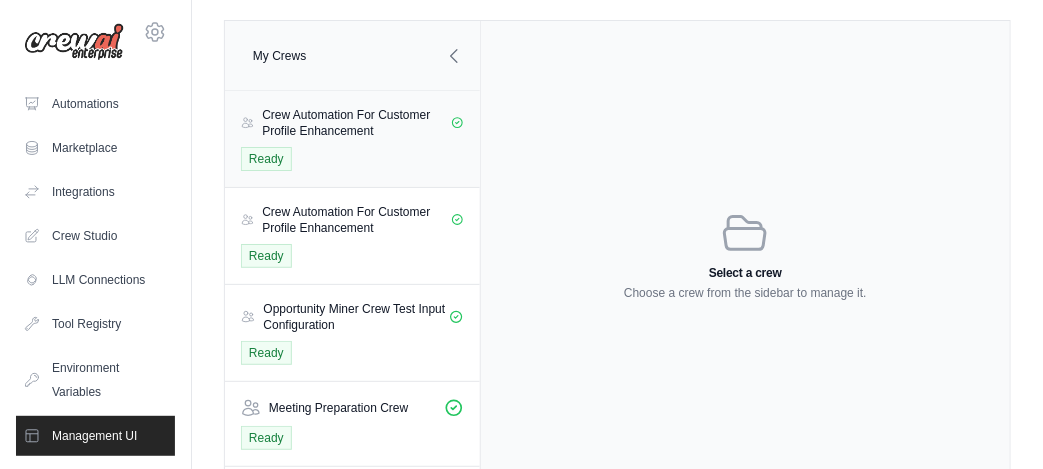 click on "Crew Automation For Customer Profile Enhancement" at bounding box center (356, 123) 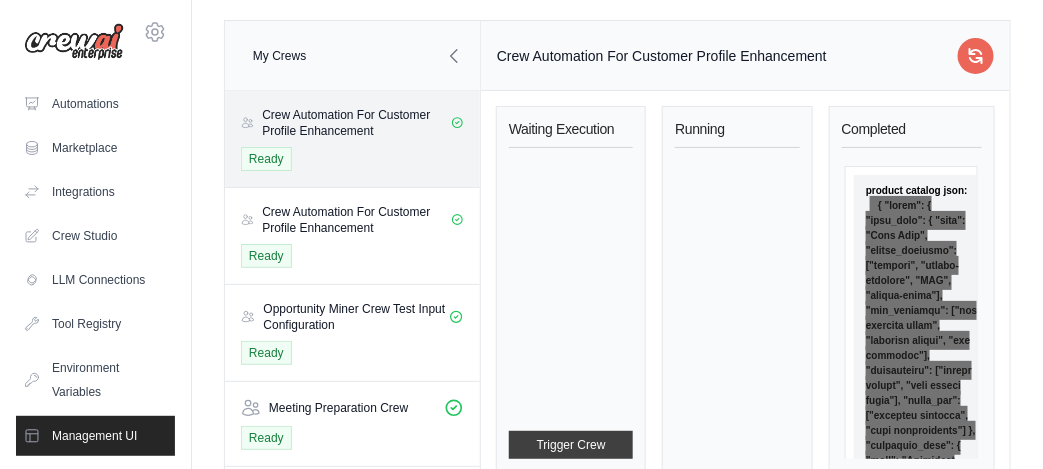 click on "Trigger Crew" at bounding box center [571, 445] 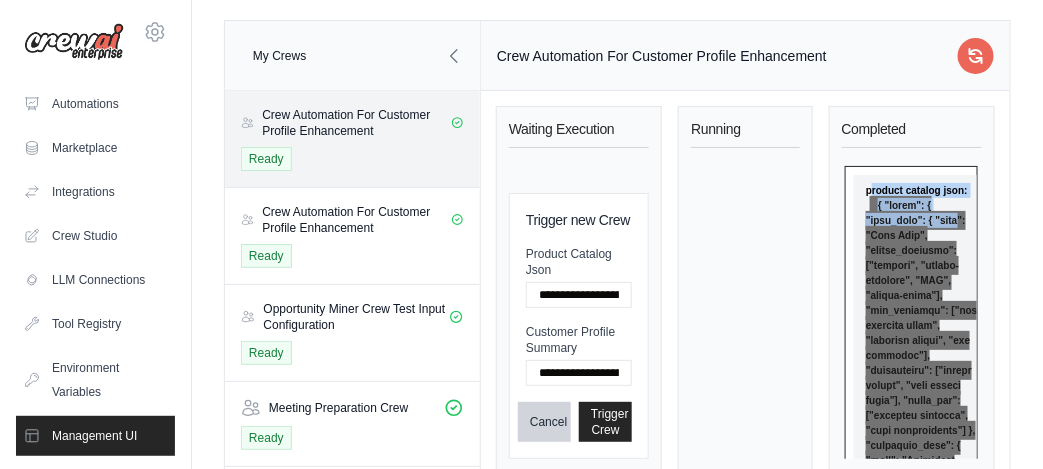 drag, startPoint x: 871, startPoint y: 193, endPoint x: 895, endPoint y: 230, distance: 44.102154 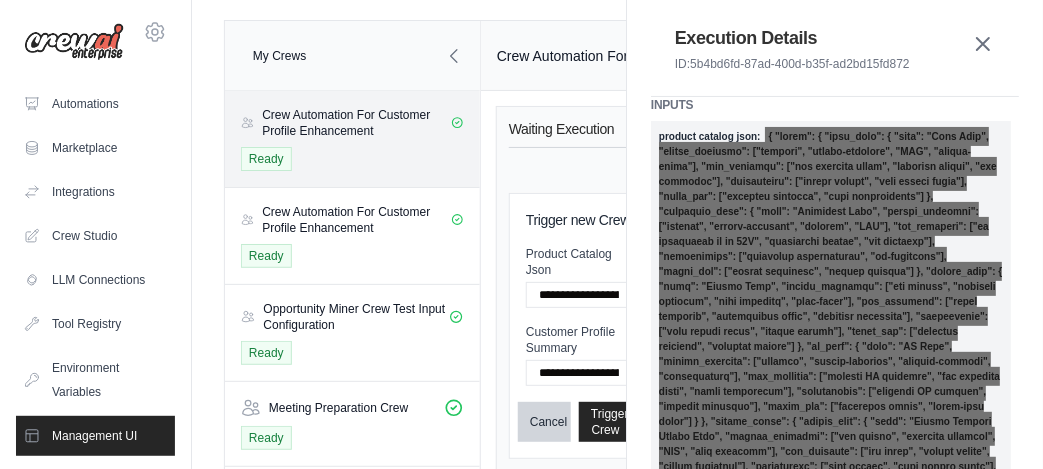 click at bounding box center (831, 676) 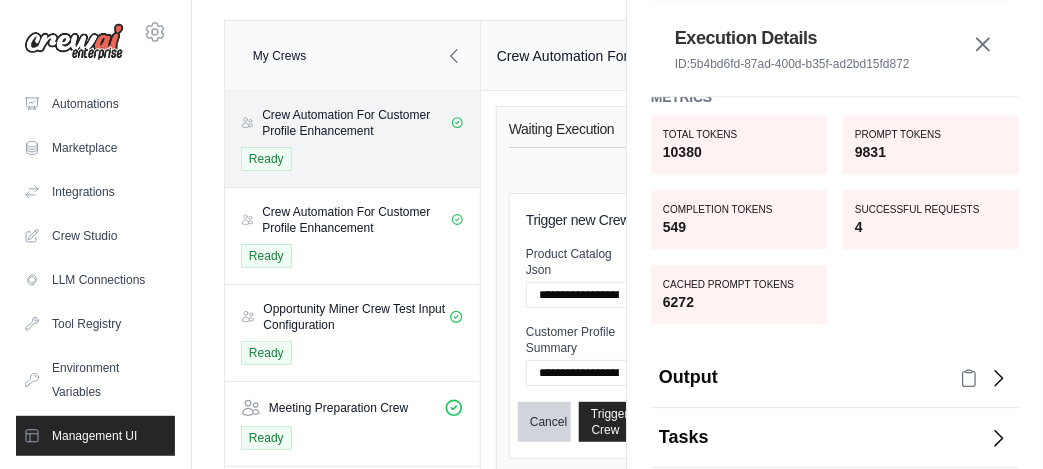 scroll, scrollTop: 1311, scrollLeft: 0, axis: vertical 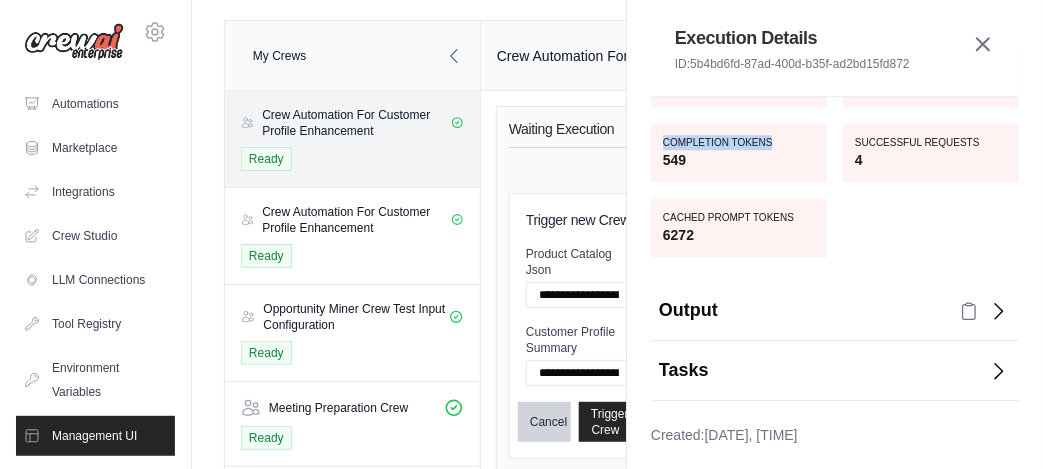 drag, startPoint x: 768, startPoint y: 132, endPoint x: 822, endPoint y: 137, distance: 54.230988 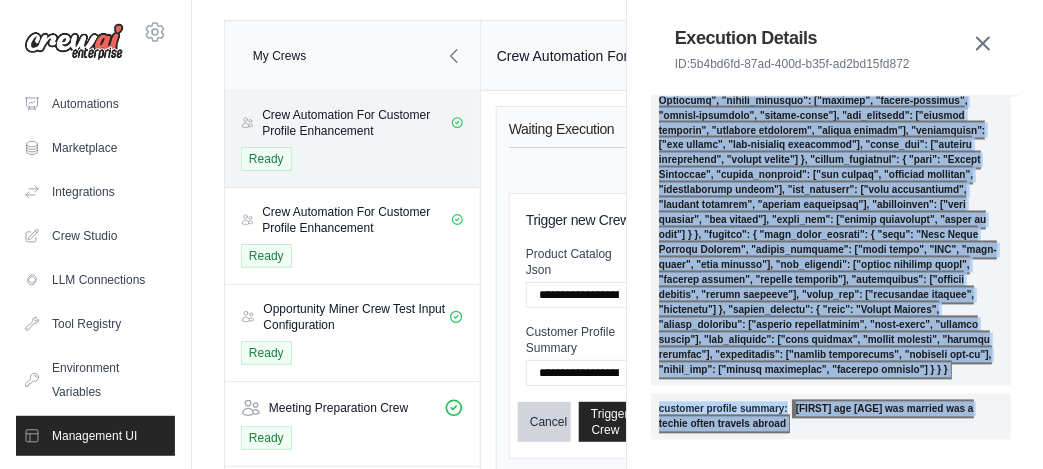 scroll, scrollTop: 814, scrollLeft: 0, axis: vertical 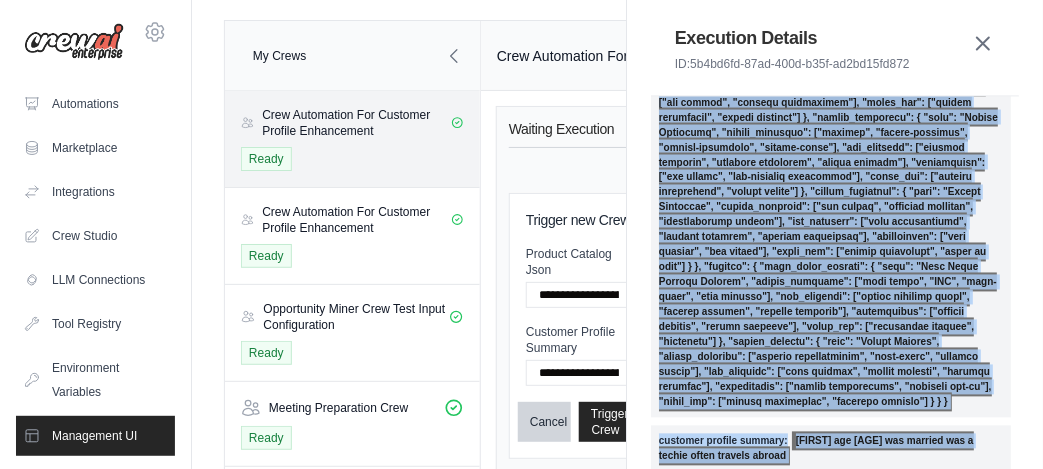click at bounding box center (831, -138) 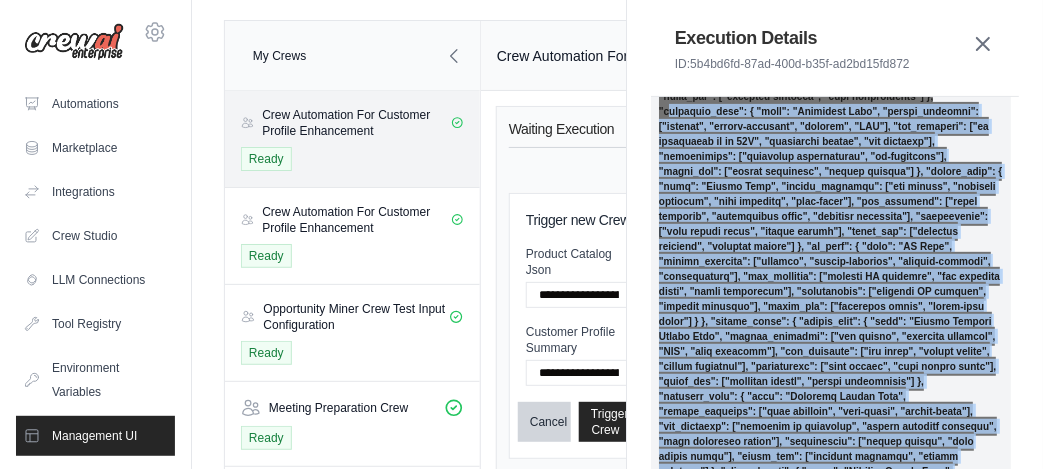 scroll, scrollTop: 0, scrollLeft: 0, axis: both 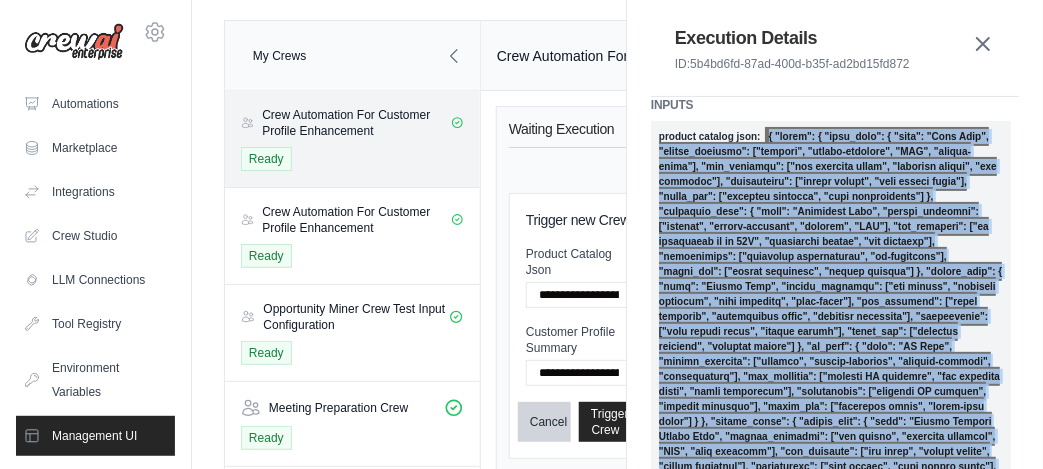 drag, startPoint x: 903, startPoint y: 417, endPoint x: 765, endPoint y: 136, distance: 313.0575 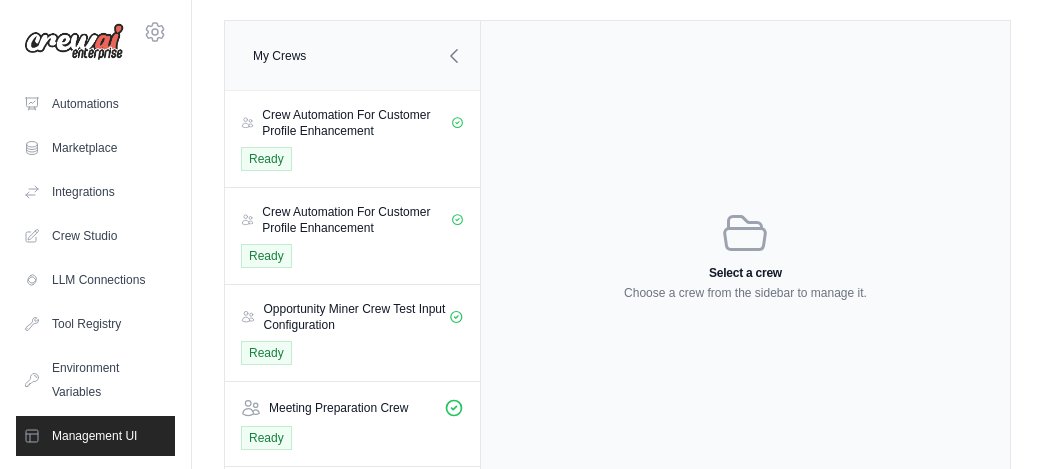 scroll, scrollTop: 0, scrollLeft: 0, axis: both 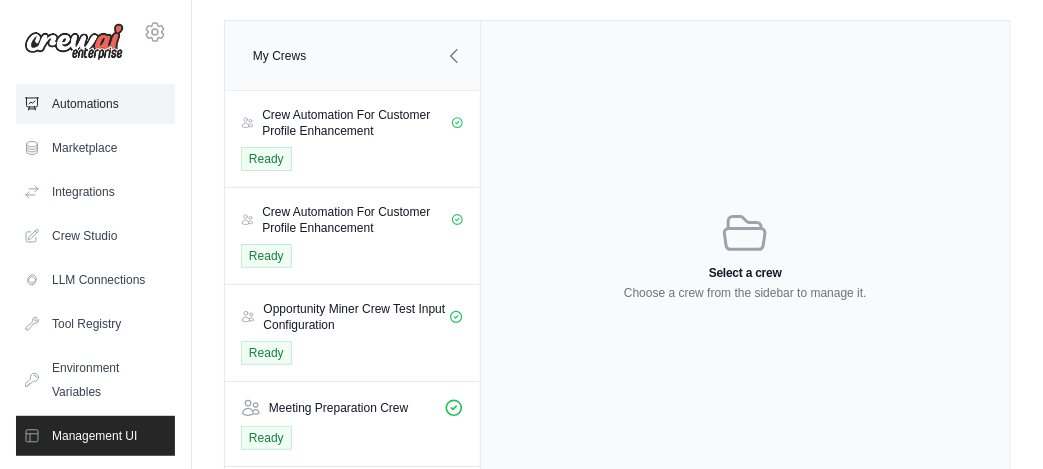 click on "Automations" at bounding box center (95, 104) 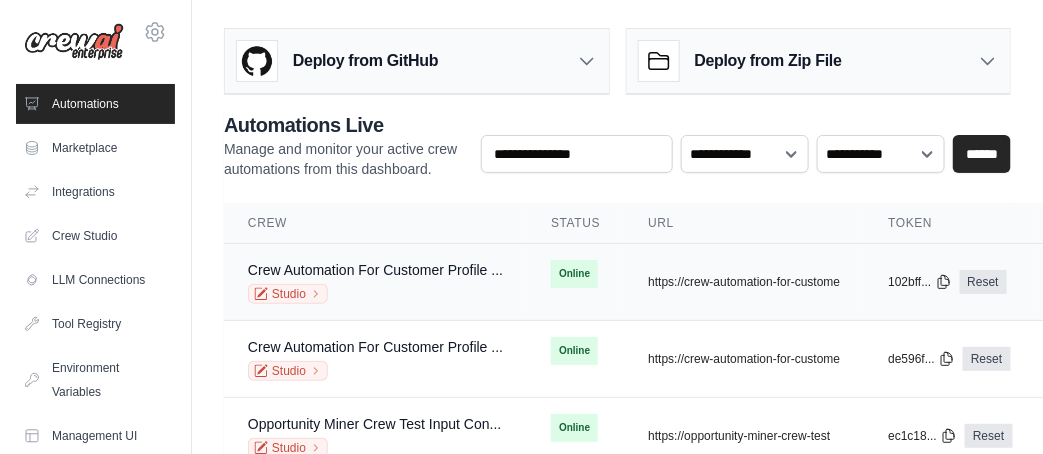 click on "Online" at bounding box center [575, 274] 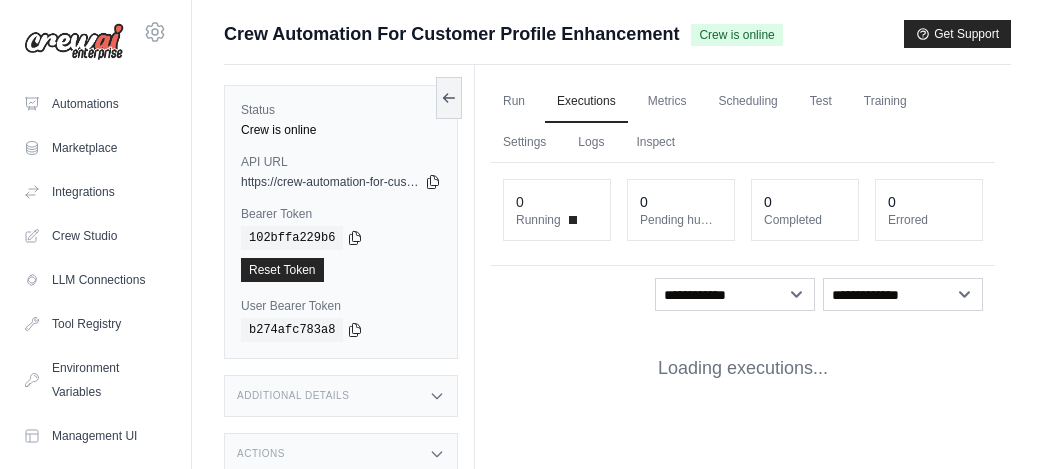 scroll, scrollTop: 0, scrollLeft: 0, axis: both 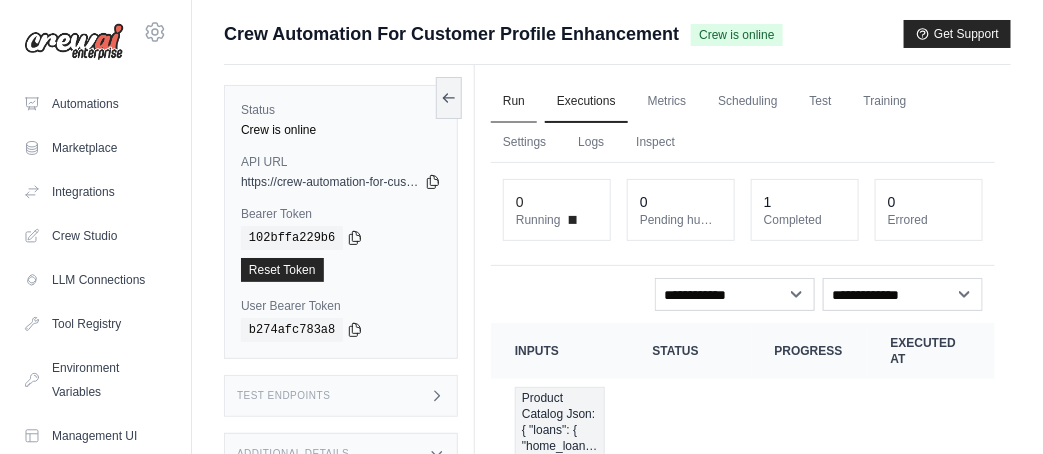 click on "Run" at bounding box center (514, 102) 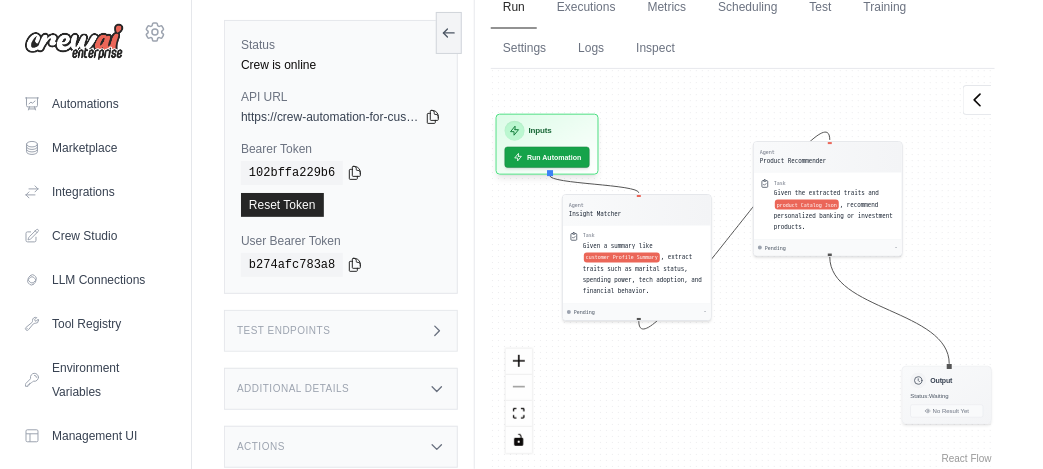 scroll, scrollTop: 126, scrollLeft: 0, axis: vertical 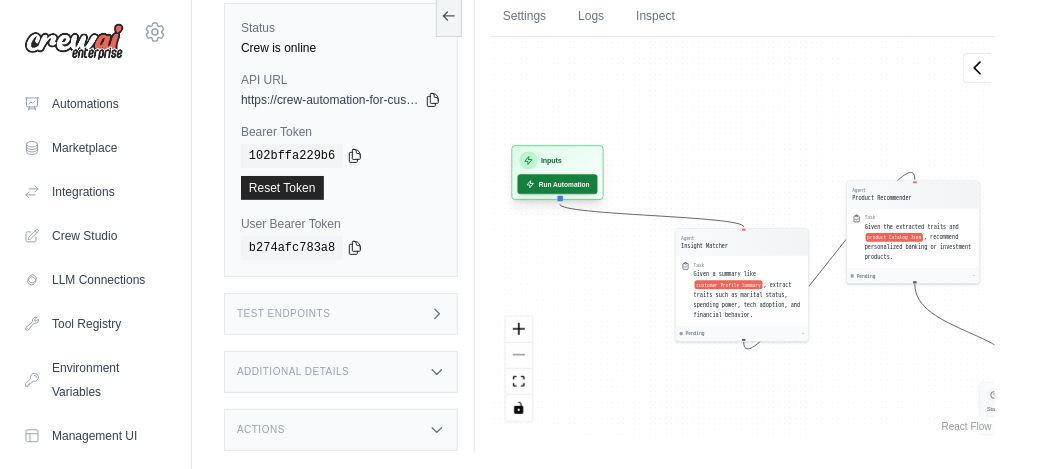 drag, startPoint x: 502, startPoint y: 102, endPoint x: 567, endPoint y: 201, distance: 118.43141 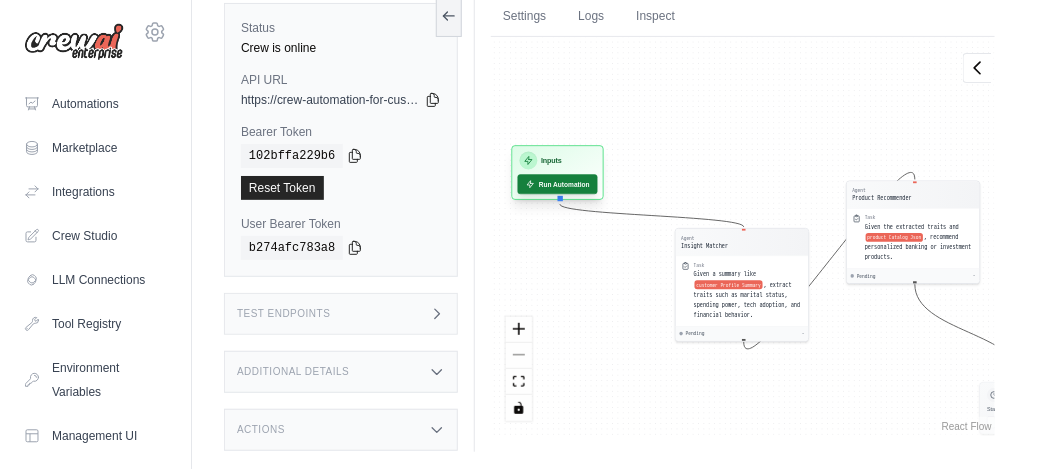 click on "Inputs Run Automation" at bounding box center (558, 172) 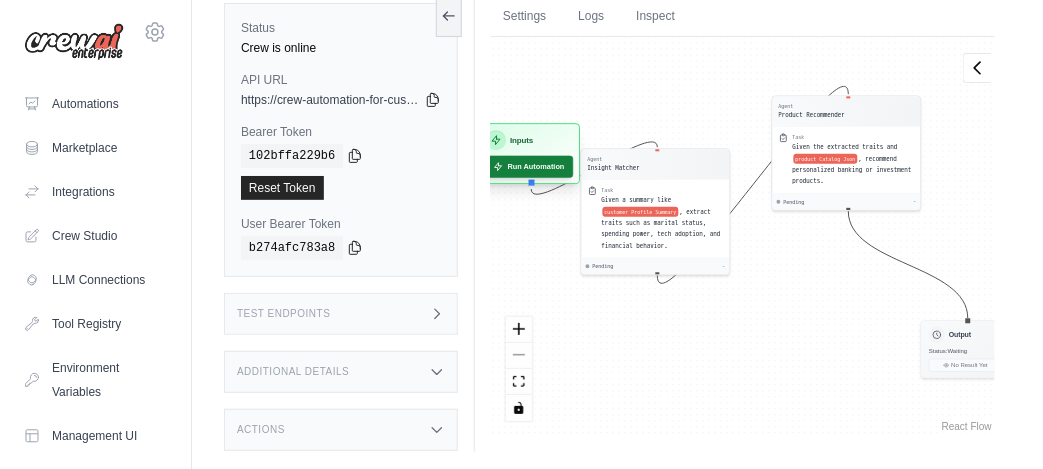 click on "Run Automation" at bounding box center (528, 167) 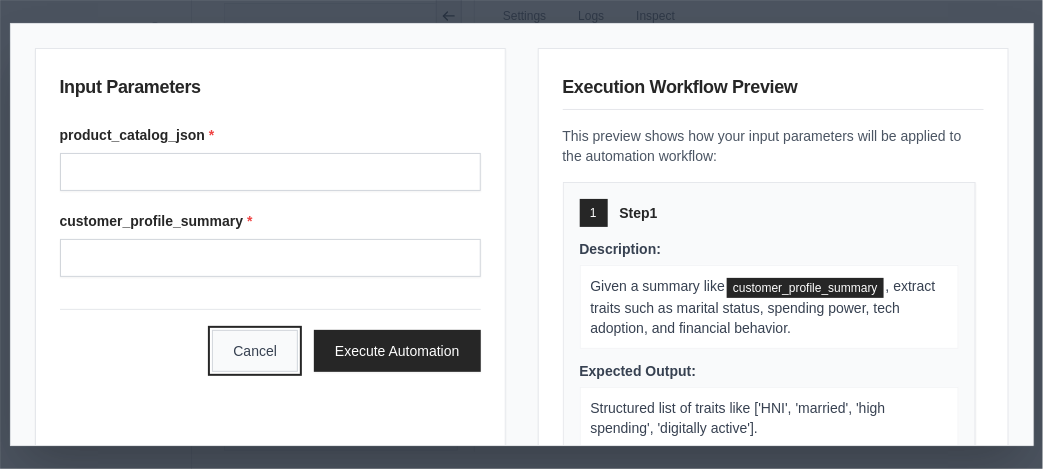 click on "Cancel" at bounding box center (255, 351) 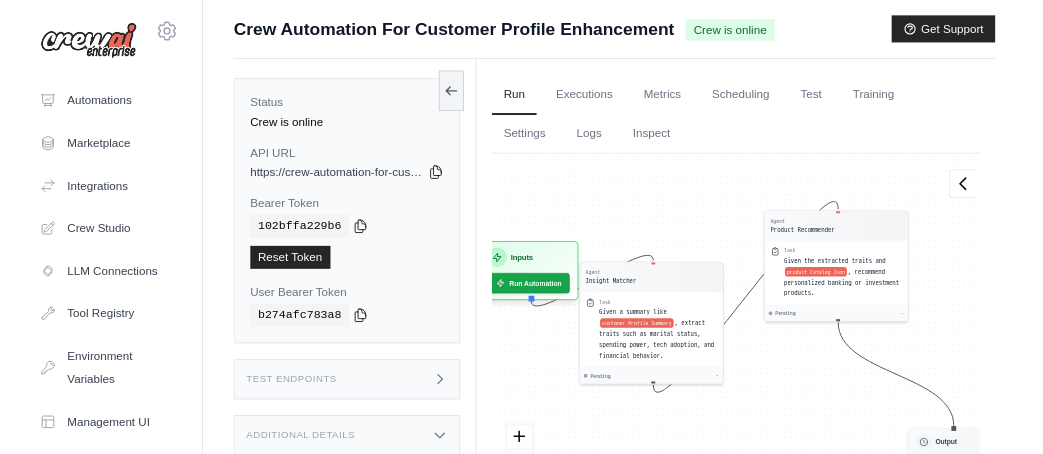 scroll, scrollTop: 0, scrollLeft: 0, axis: both 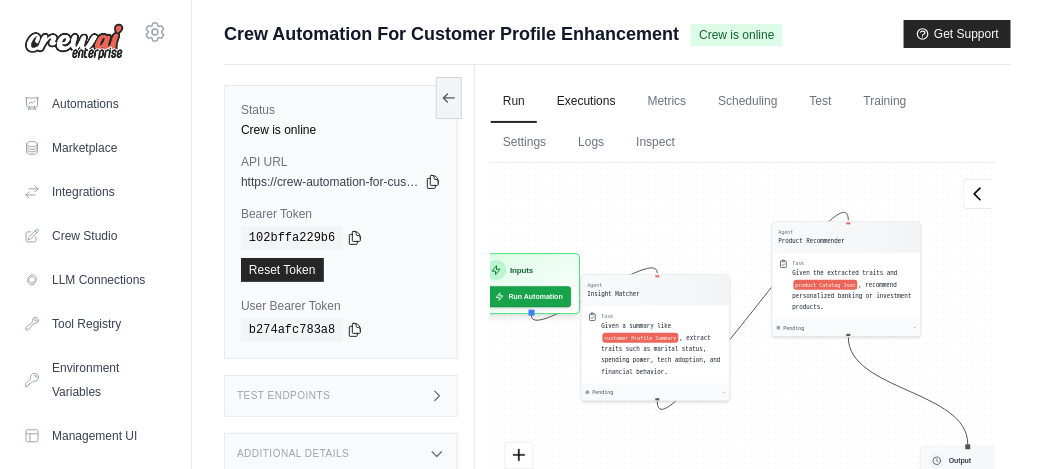 click on "Executions" at bounding box center (586, 102) 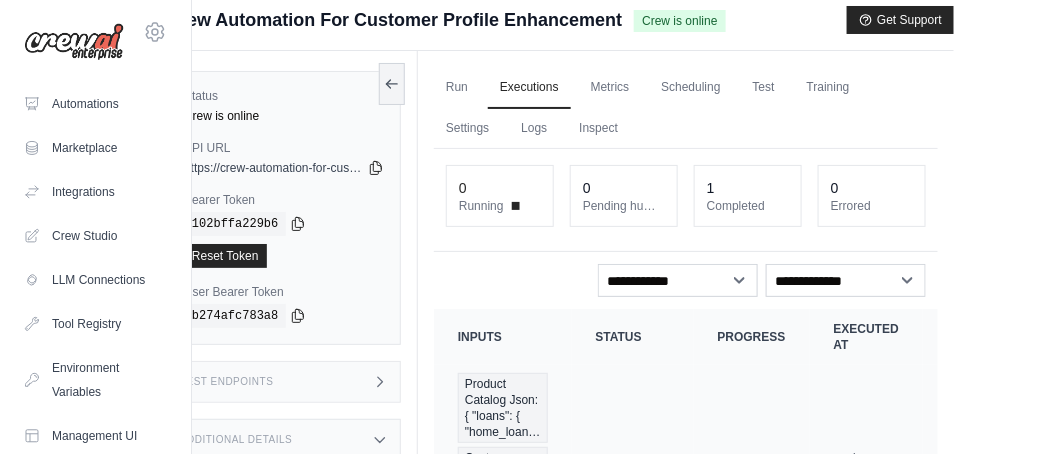 scroll, scrollTop: 0, scrollLeft: 57, axis: horizontal 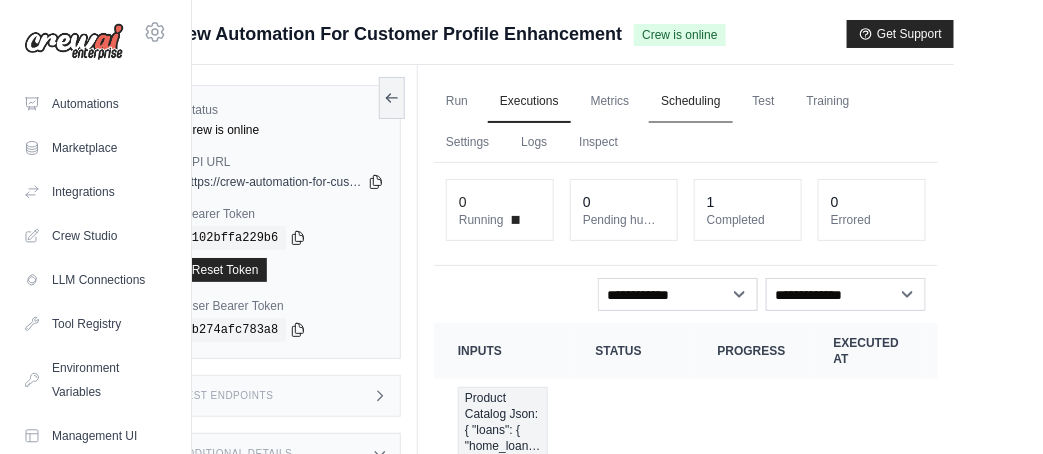 click on "Scheduling" at bounding box center [690, 102] 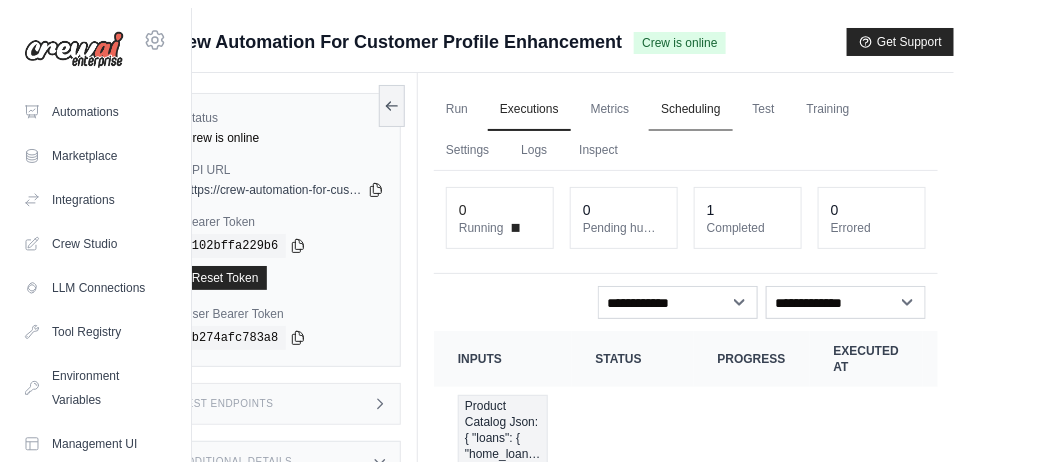 scroll, scrollTop: 0, scrollLeft: 0, axis: both 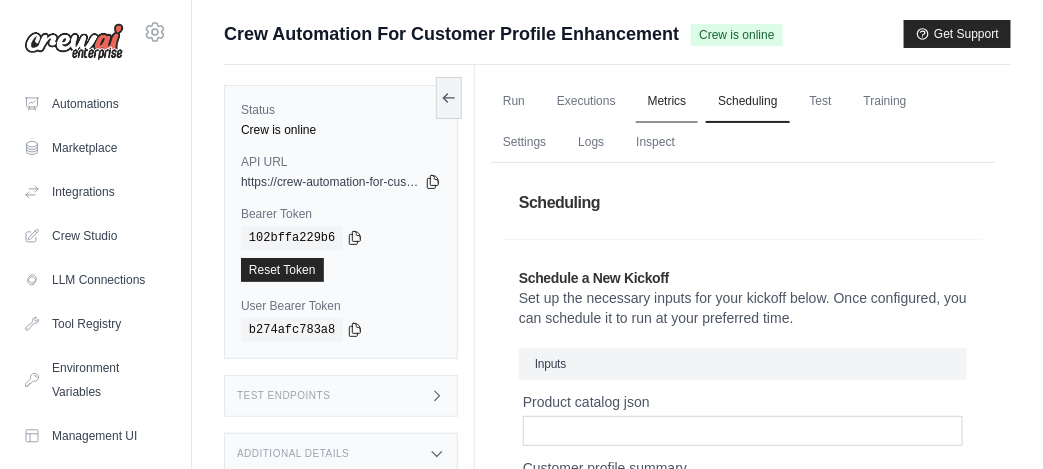 click on "Metrics" at bounding box center (667, 102) 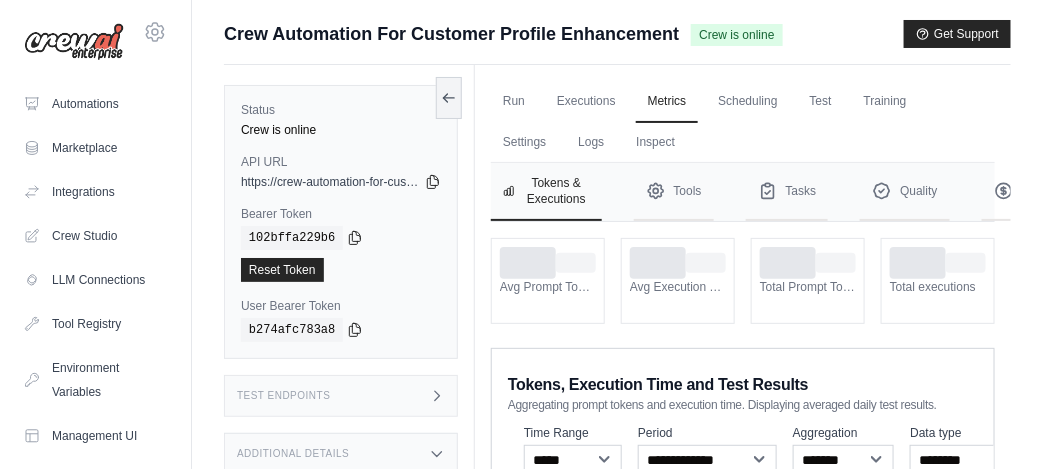 scroll, scrollTop: 0, scrollLeft: 0, axis: both 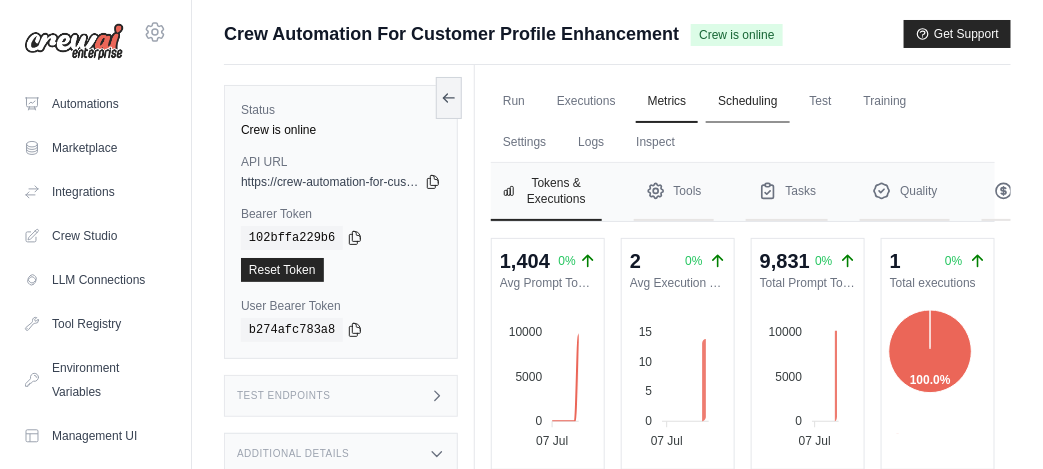 click on "Scheduling" at bounding box center (747, 102) 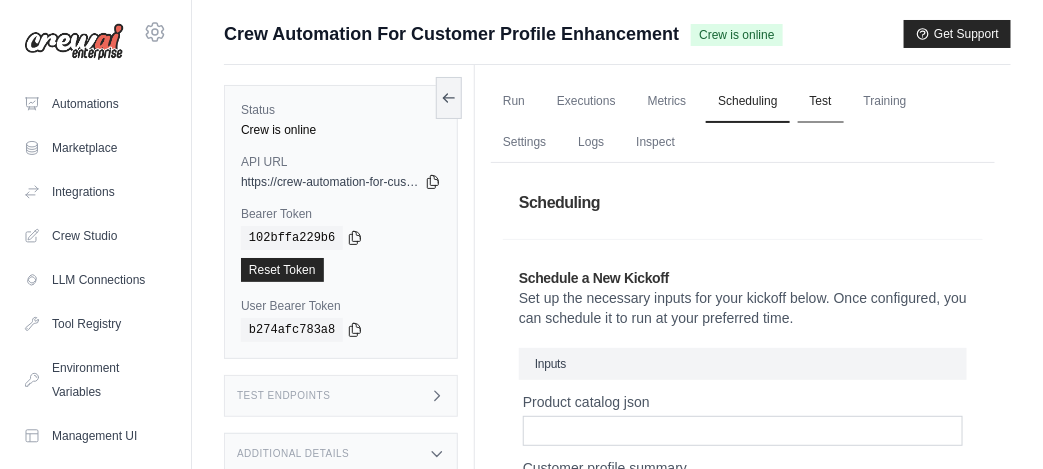 click on "Test" at bounding box center [821, 102] 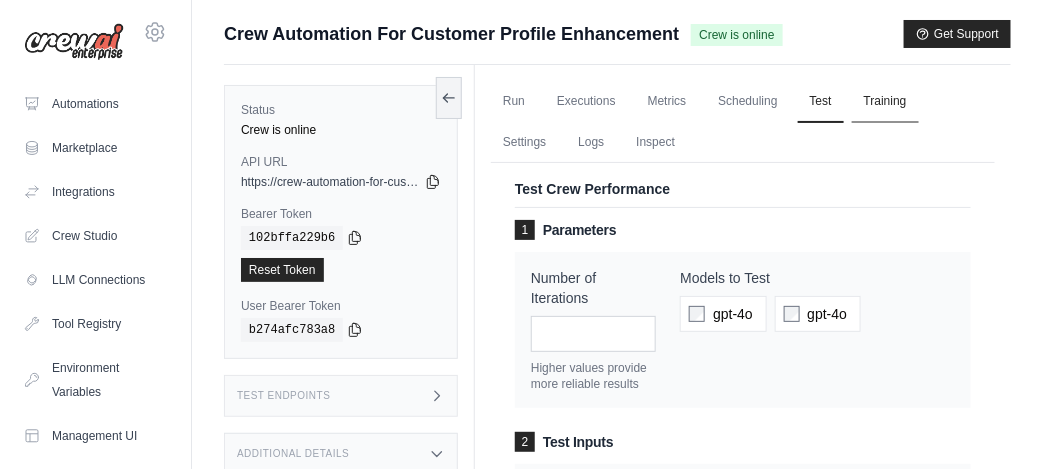 click on "Training" at bounding box center (885, 102) 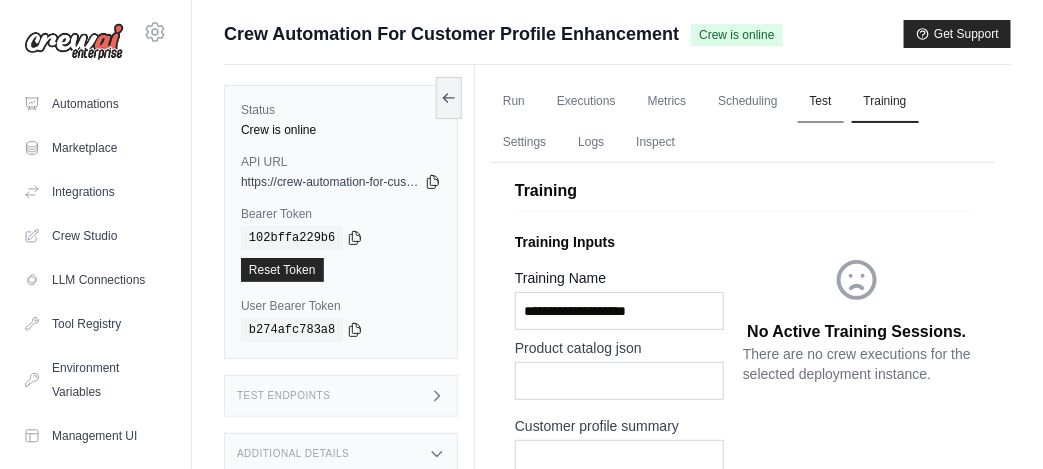 click on "Test" at bounding box center [821, 102] 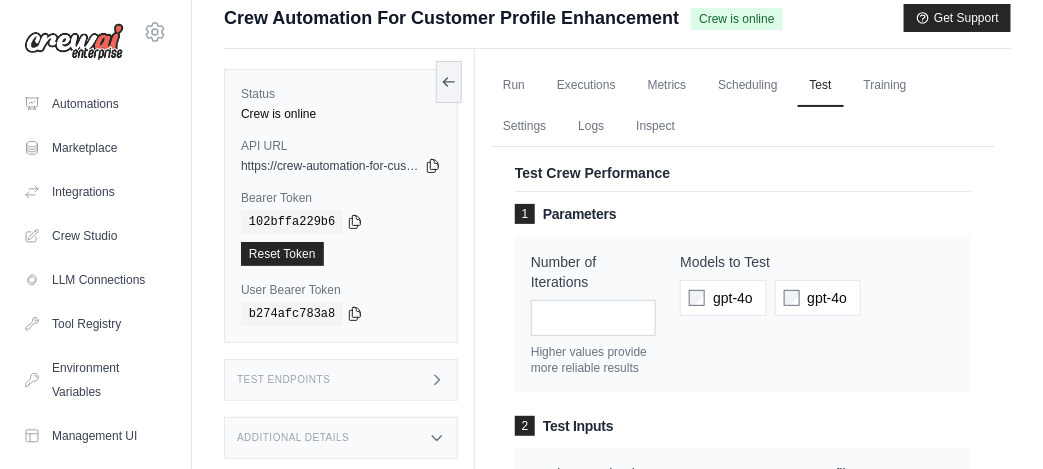scroll, scrollTop: 0, scrollLeft: 0, axis: both 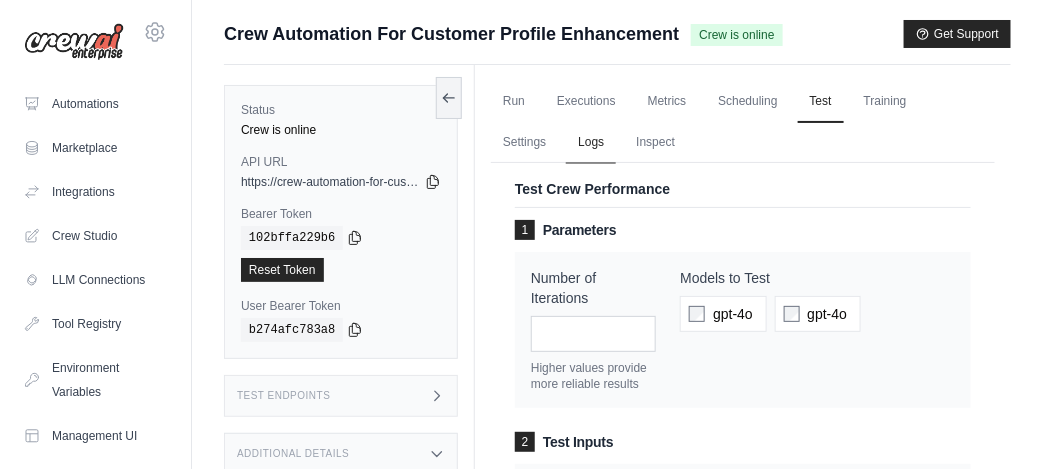 click on "Logs" at bounding box center (591, 143) 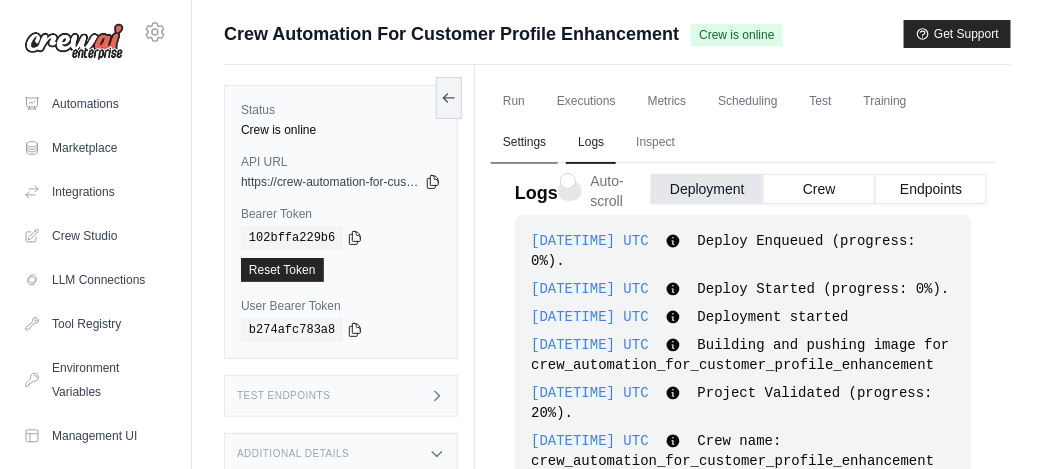 scroll, scrollTop: 298, scrollLeft: 0, axis: vertical 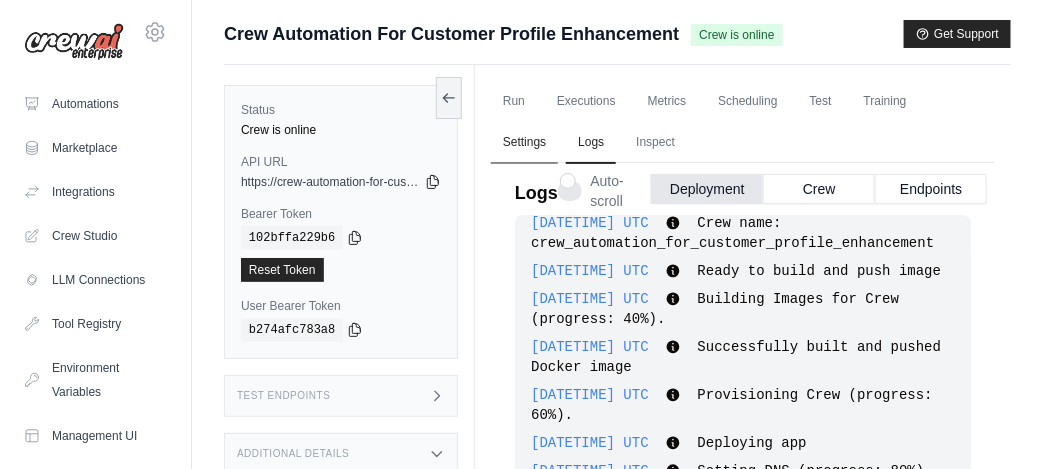 click on "Settings" at bounding box center (524, 143) 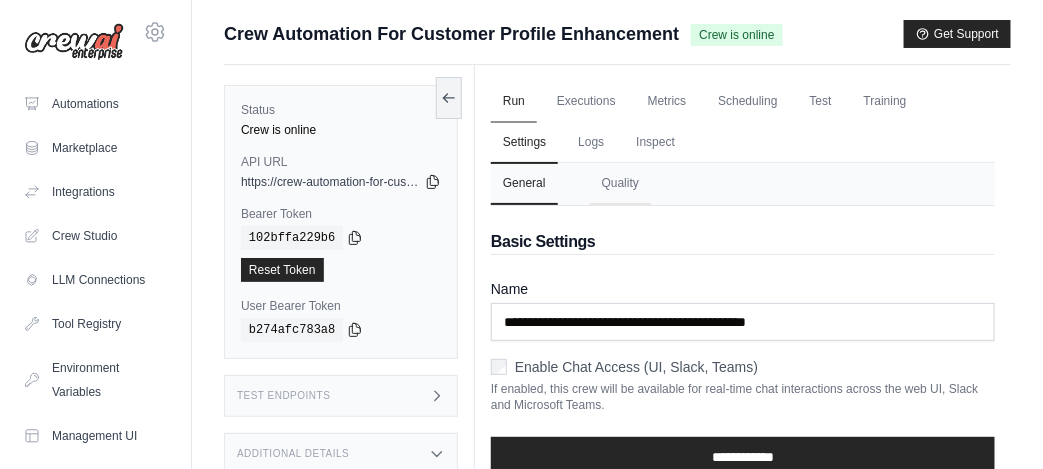click on "Run" at bounding box center [514, 102] 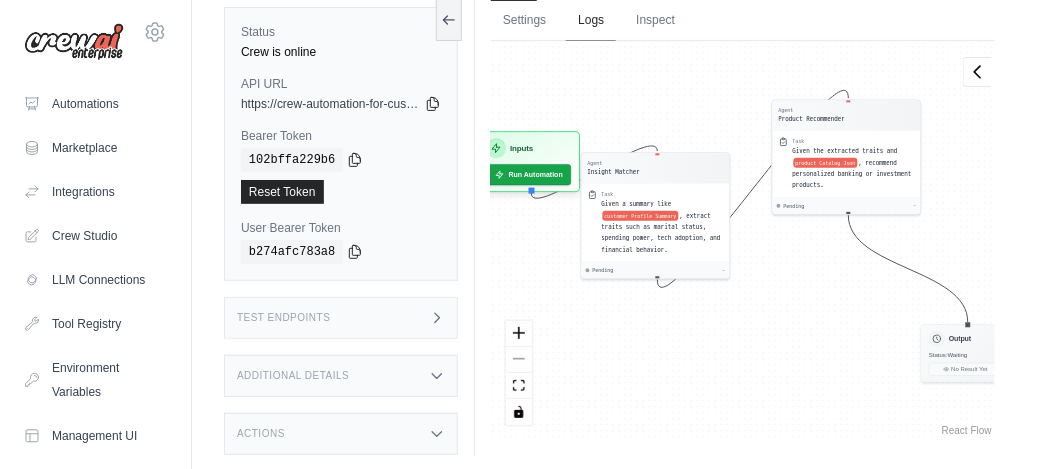 scroll, scrollTop: 126, scrollLeft: 0, axis: vertical 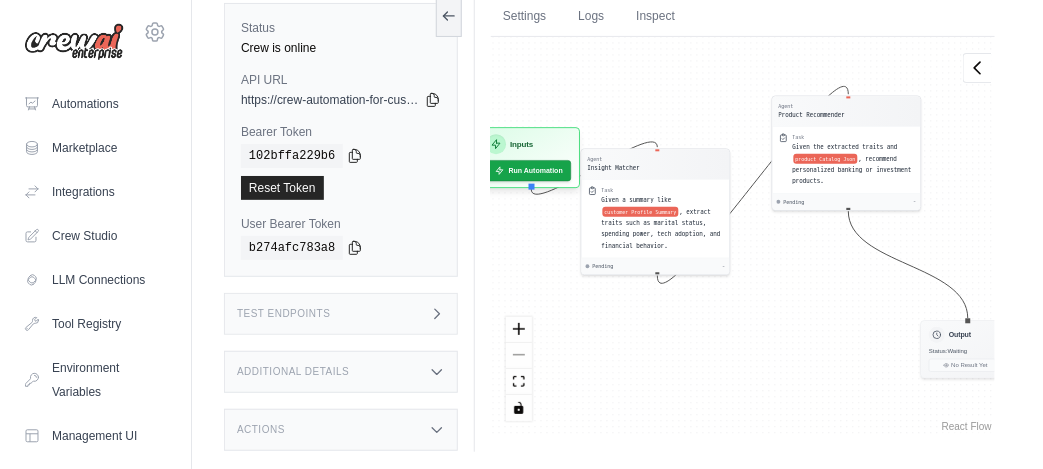 click 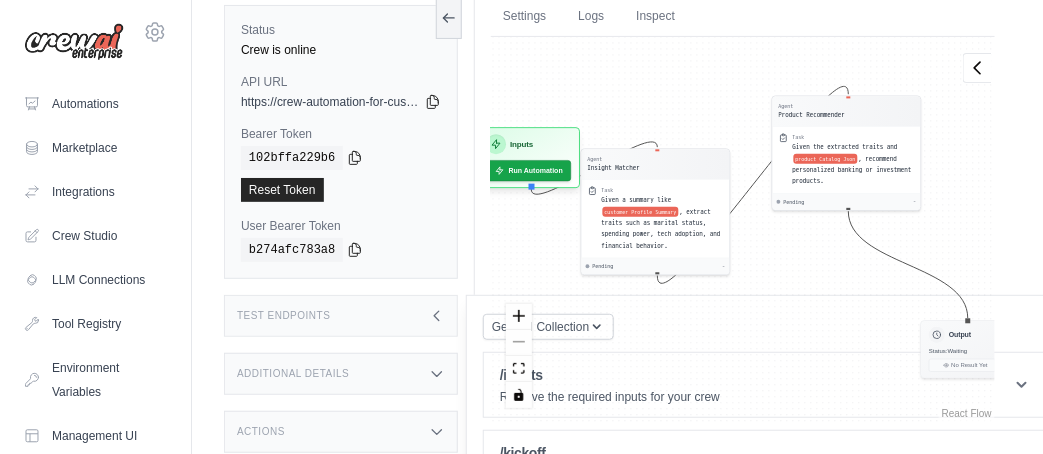 click 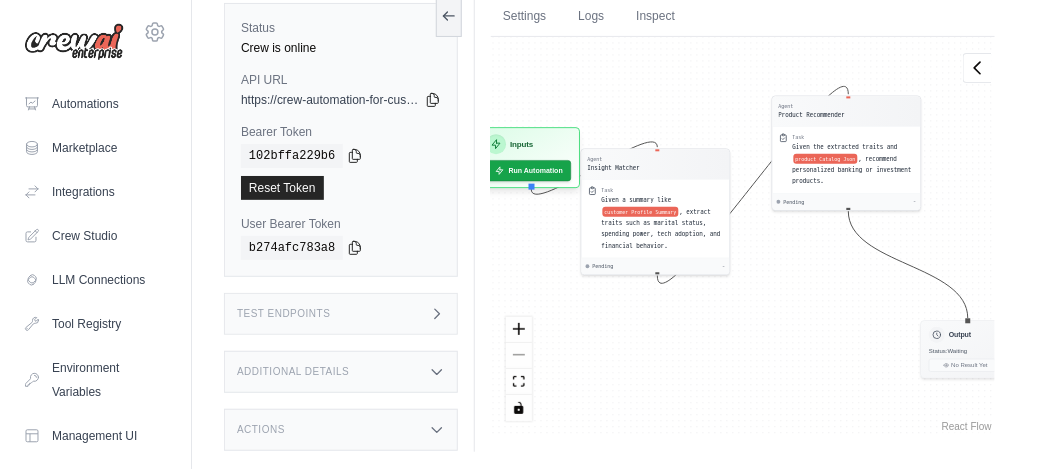 click 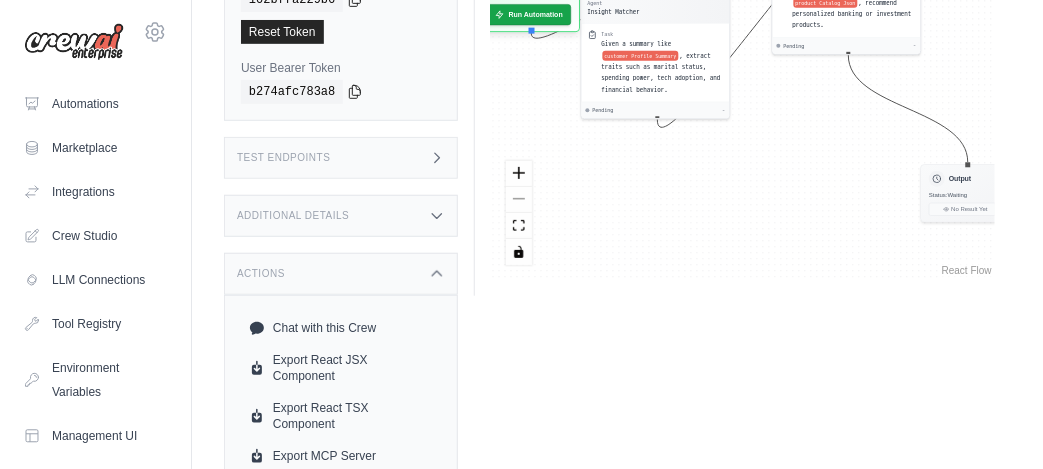 scroll, scrollTop: 284, scrollLeft: 0, axis: vertical 